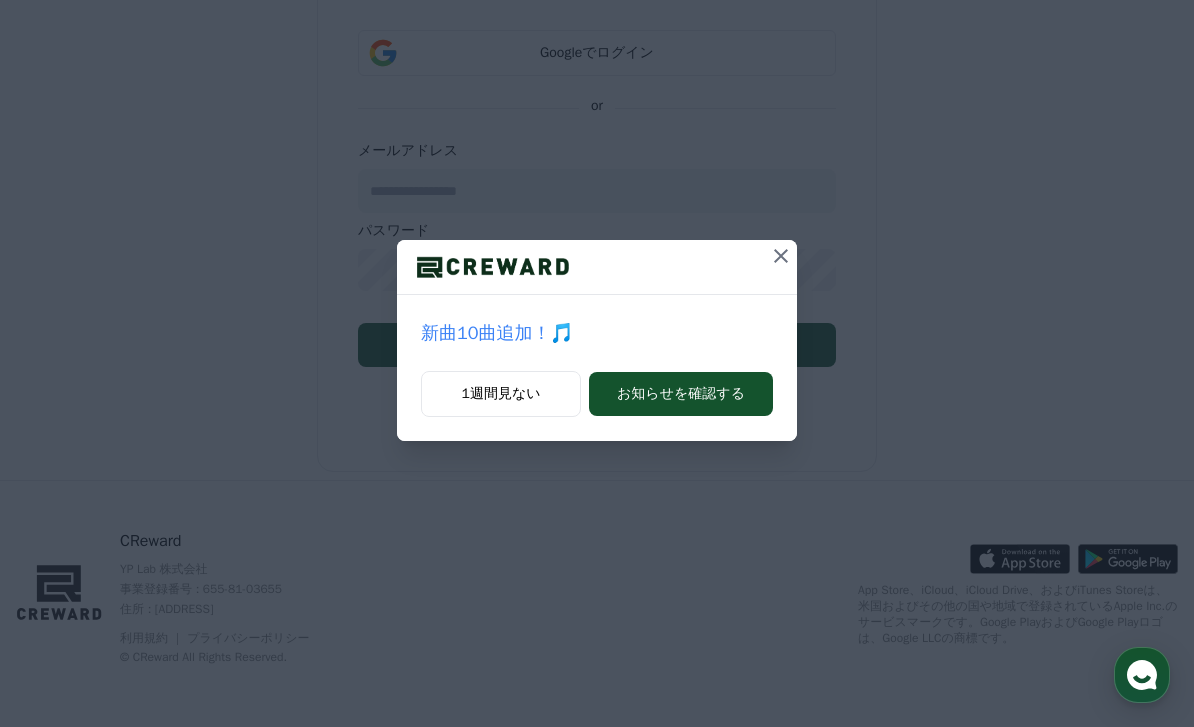 scroll, scrollTop: 0, scrollLeft: 0, axis: both 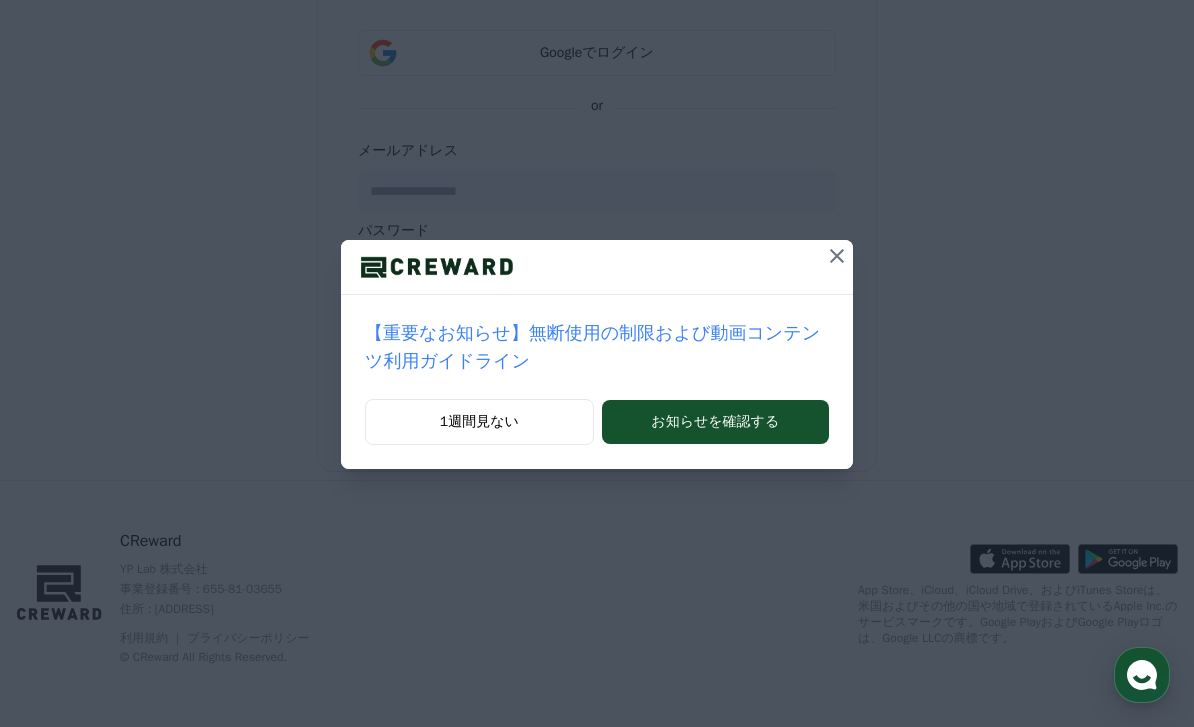 click at bounding box center (837, 256) 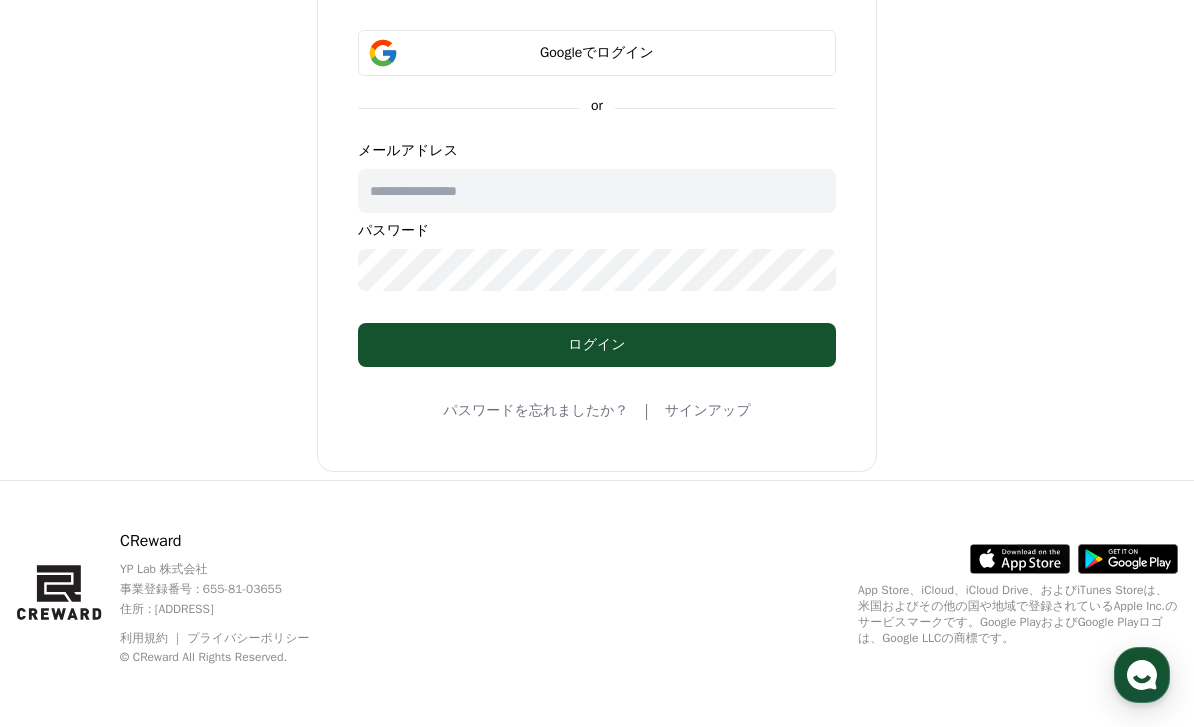 click at bounding box center [597, 191] 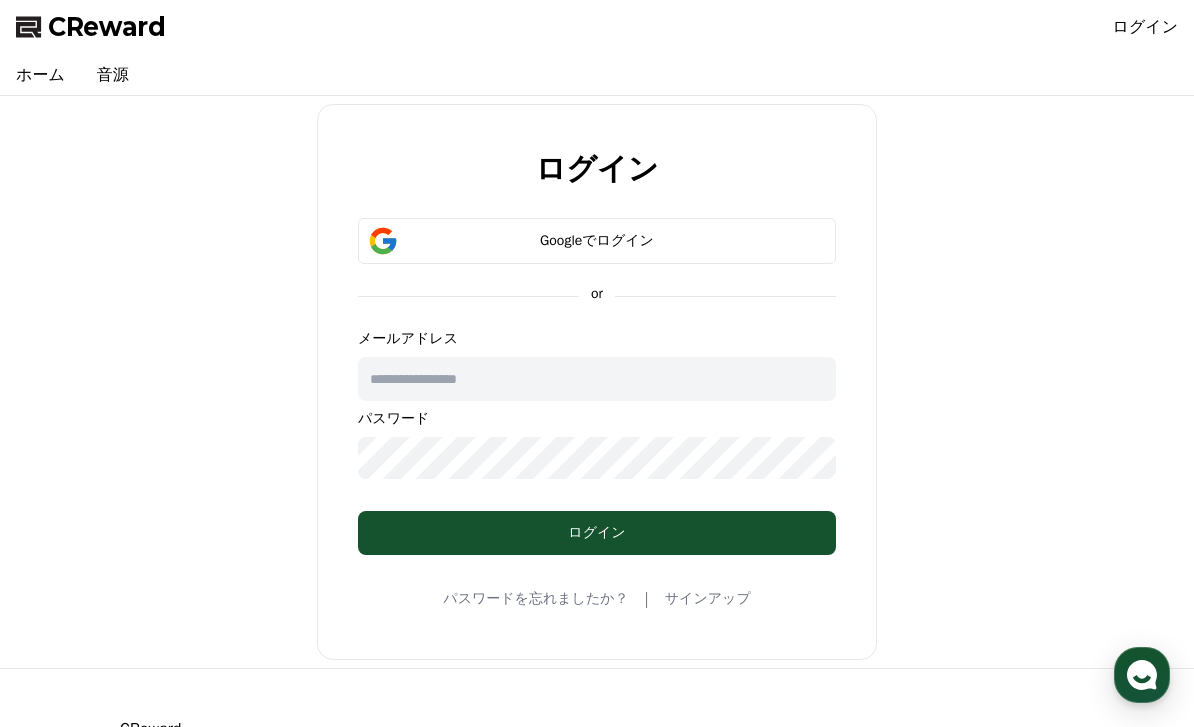 scroll, scrollTop: 0, scrollLeft: 0, axis: both 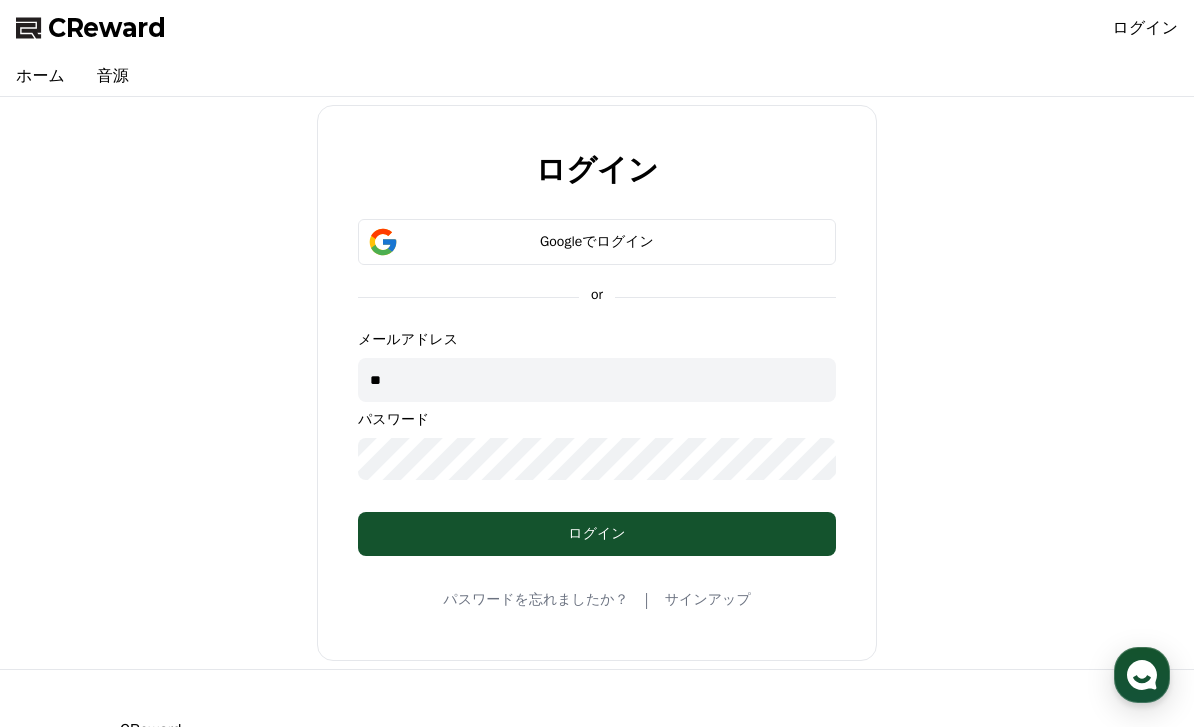 type on "*" 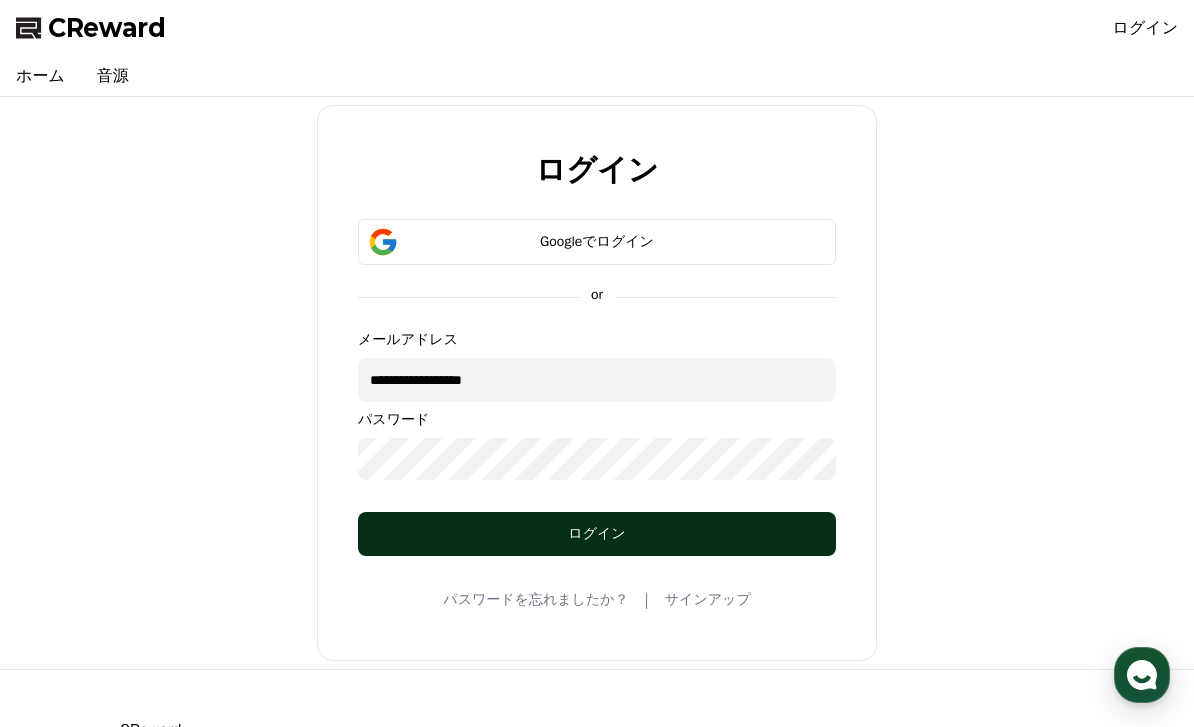 click on "ログイン" at bounding box center [597, 534] 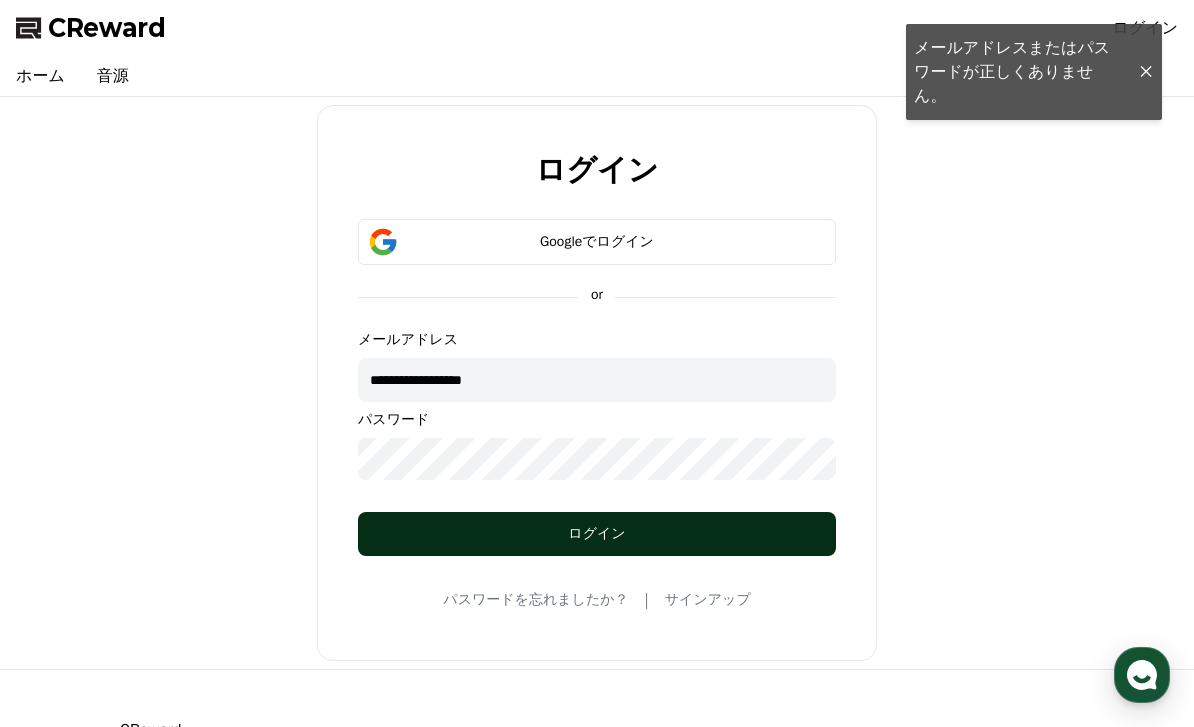click on "ログイン" at bounding box center (597, 534) 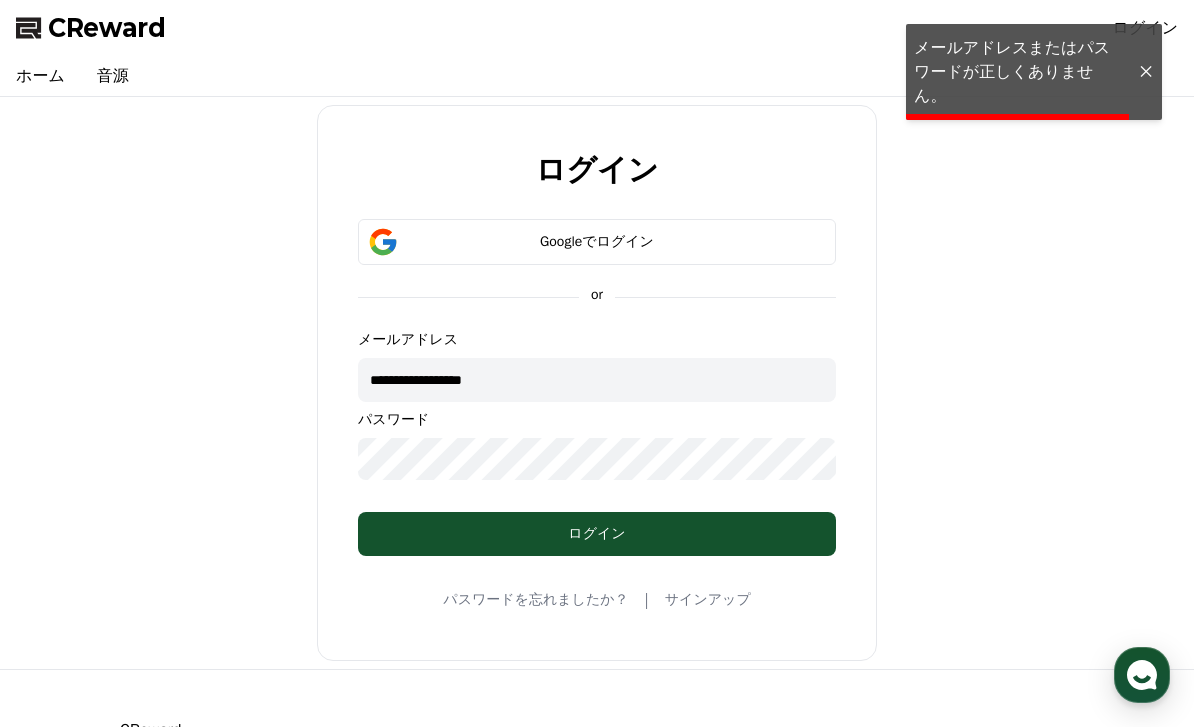 click on "**********" at bounding box center [597, 380] 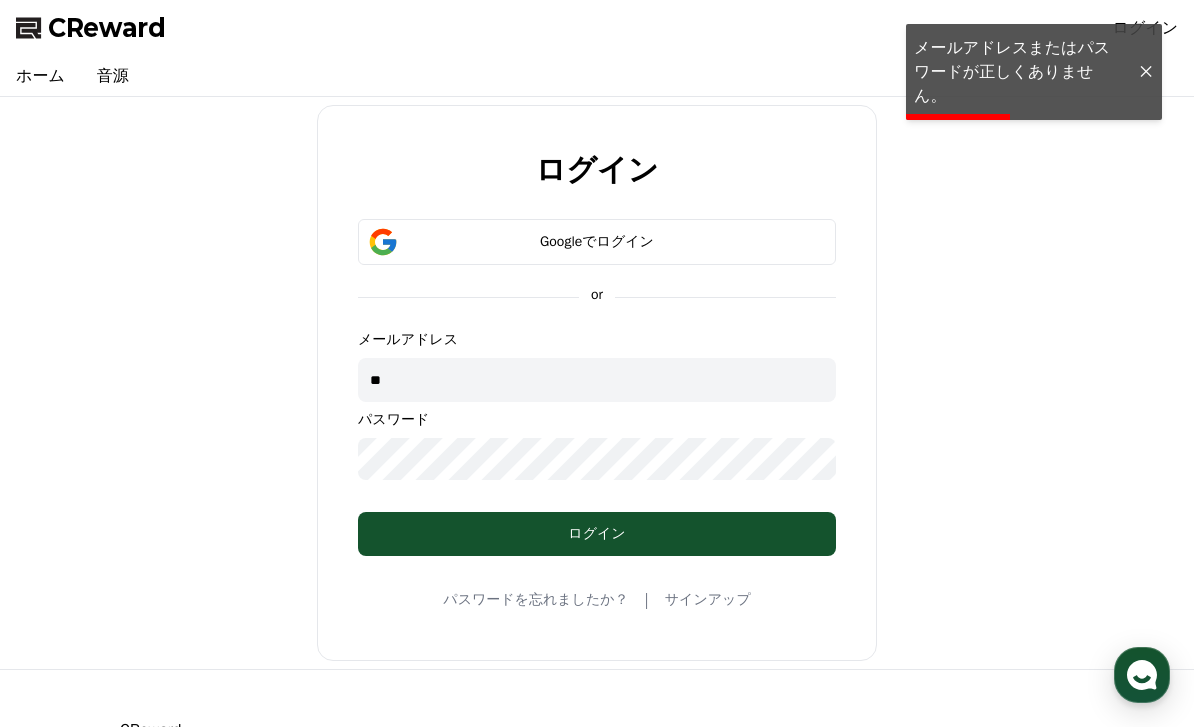 type on "*" 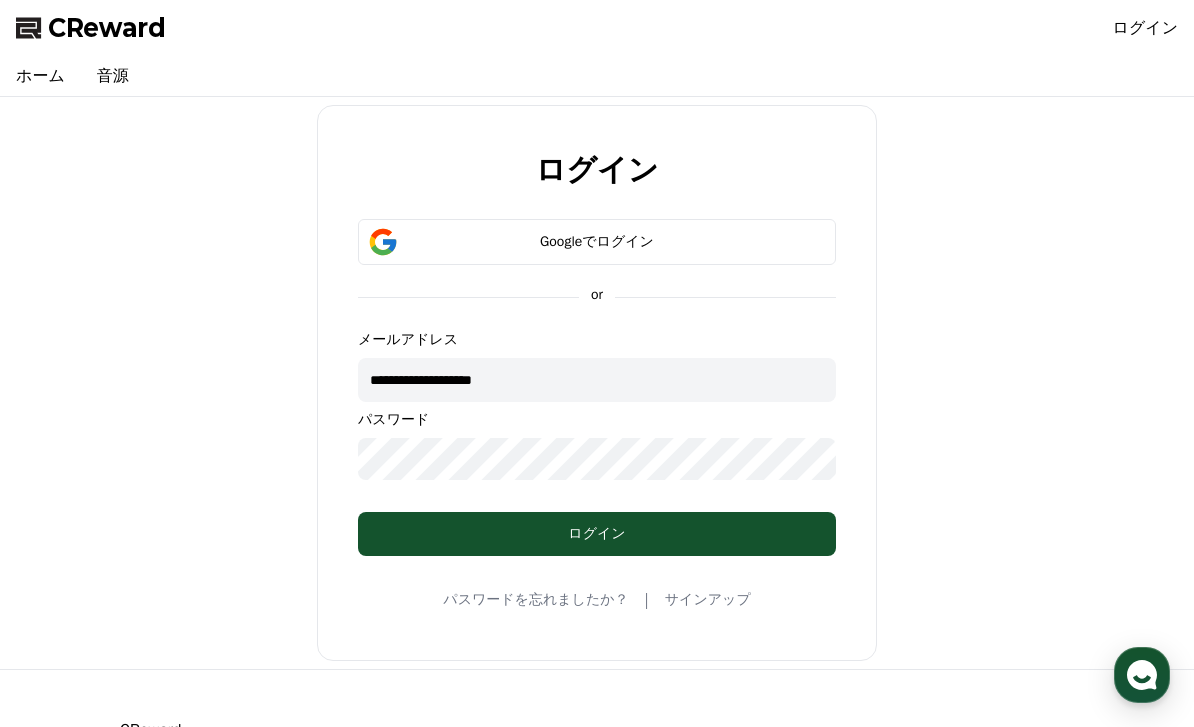 type on "**********" 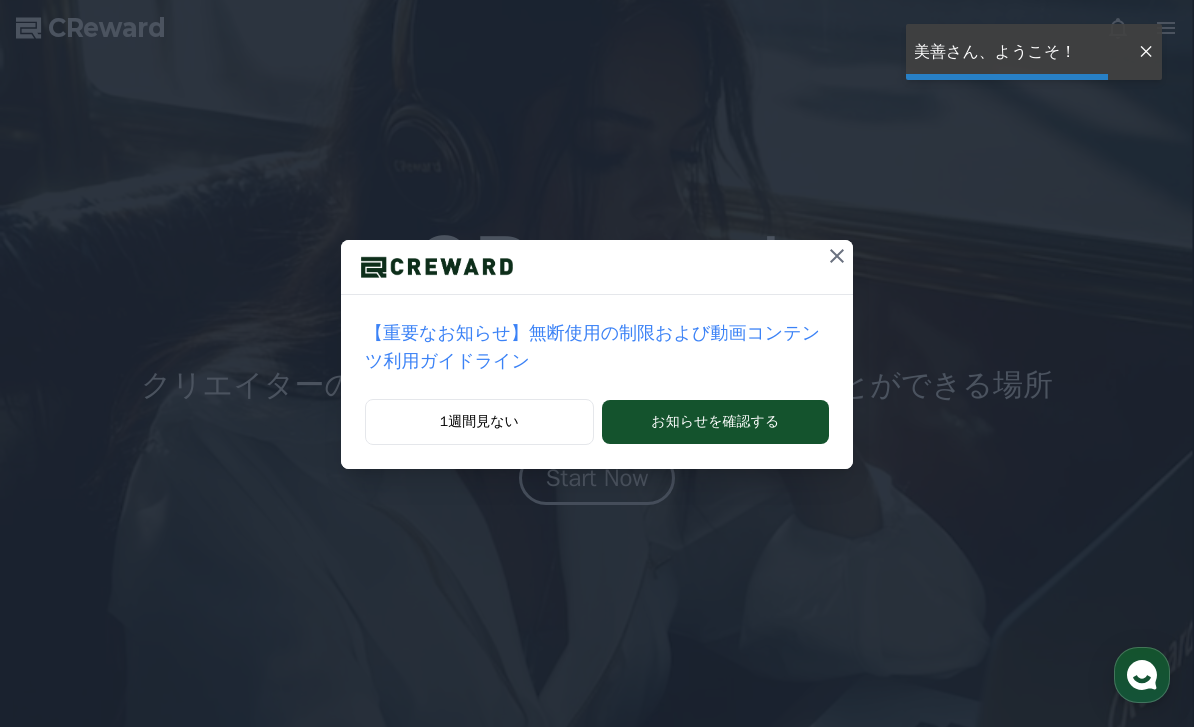 scroll, scrollTop: 0, scrollLeft: 0, axis: both 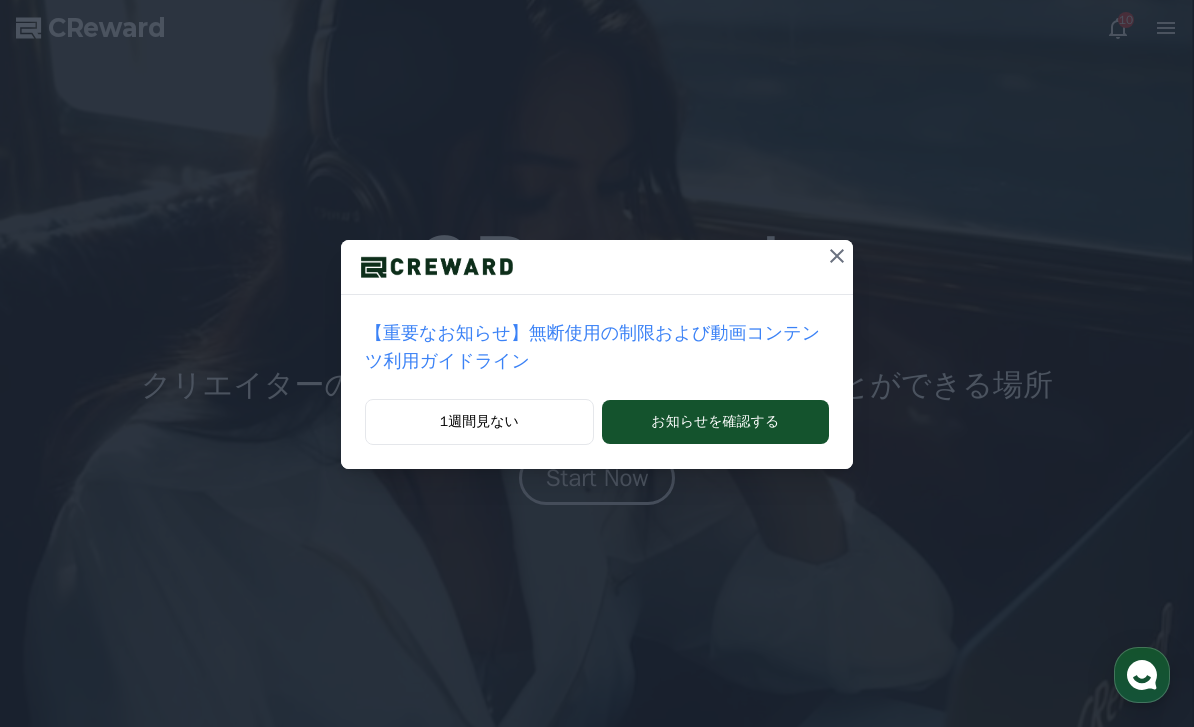 click at bounding box center [837, 256] 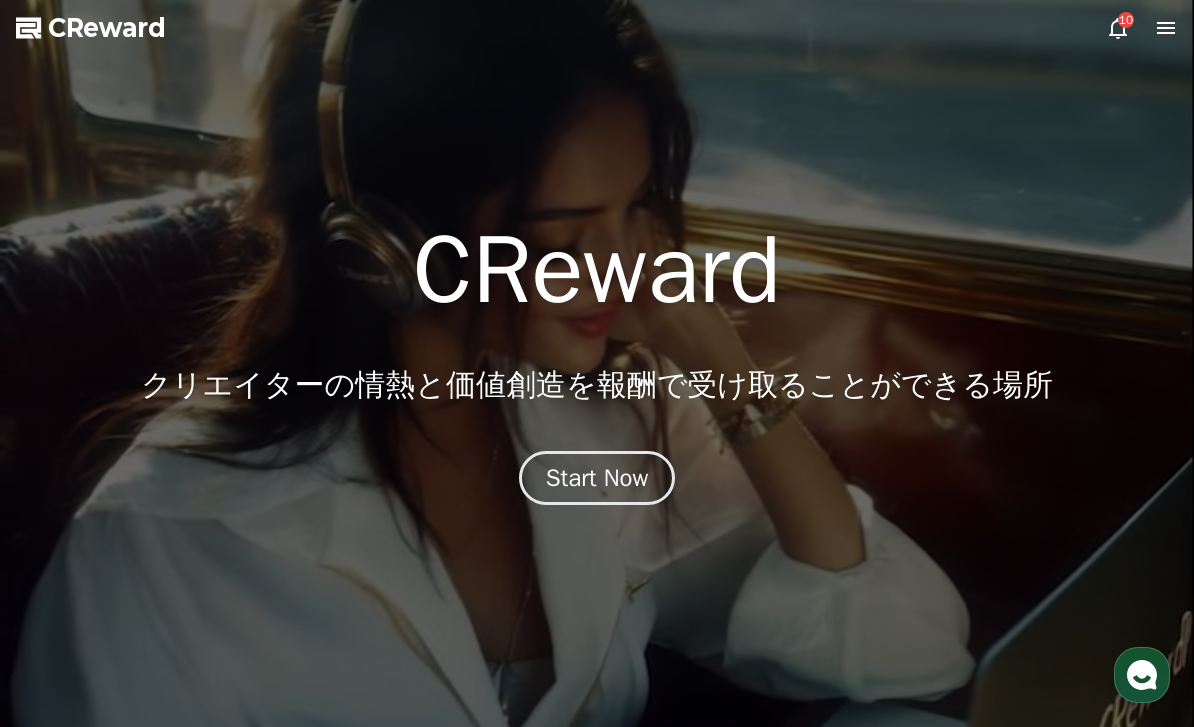 click 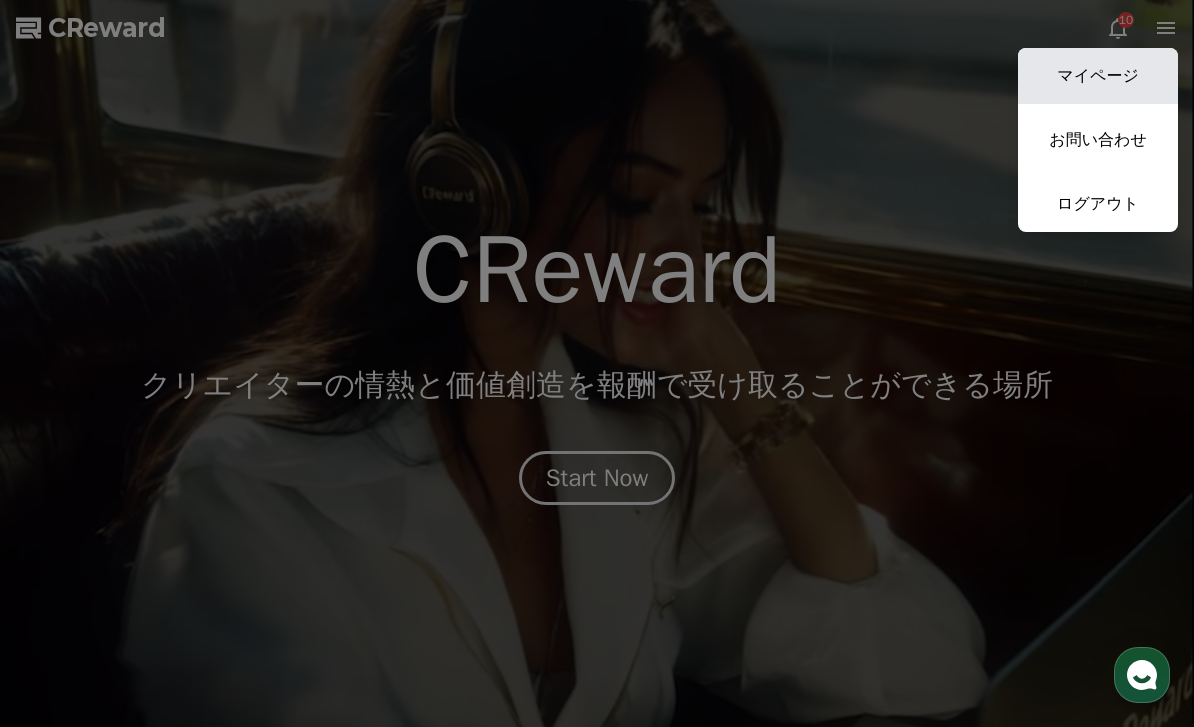click on "マイページ" at bounding box center (1098, 76) 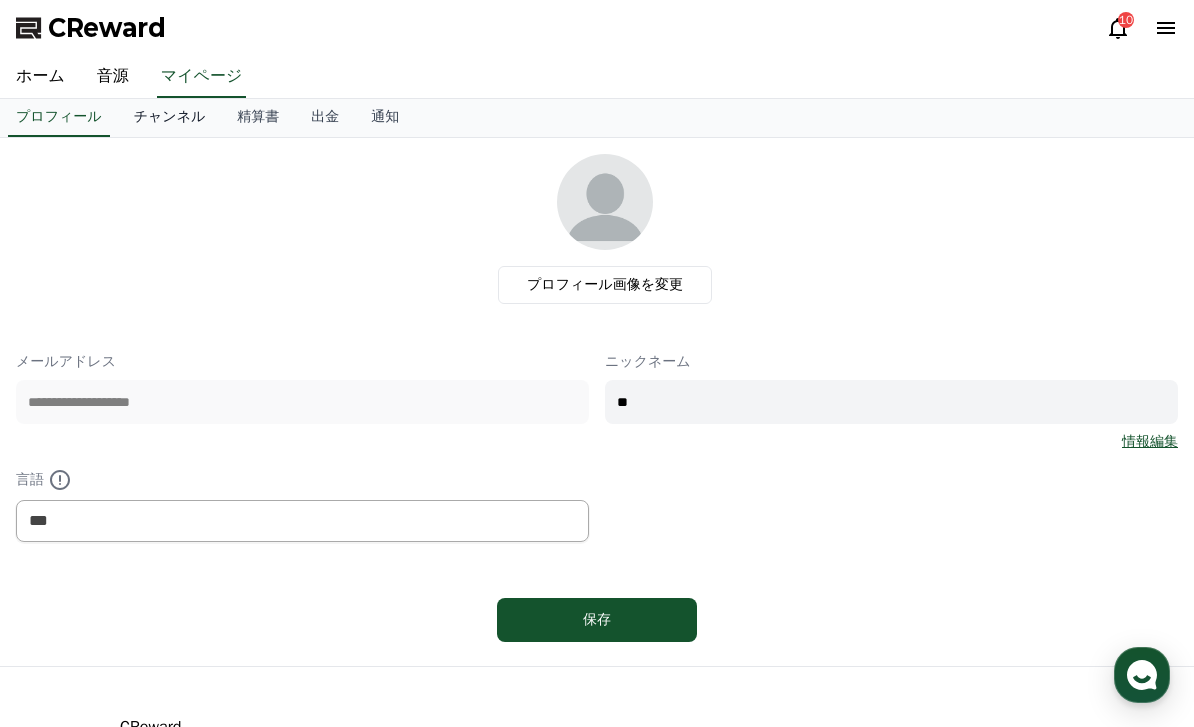 click on "チャンネル" at bounding box center [170, 118] 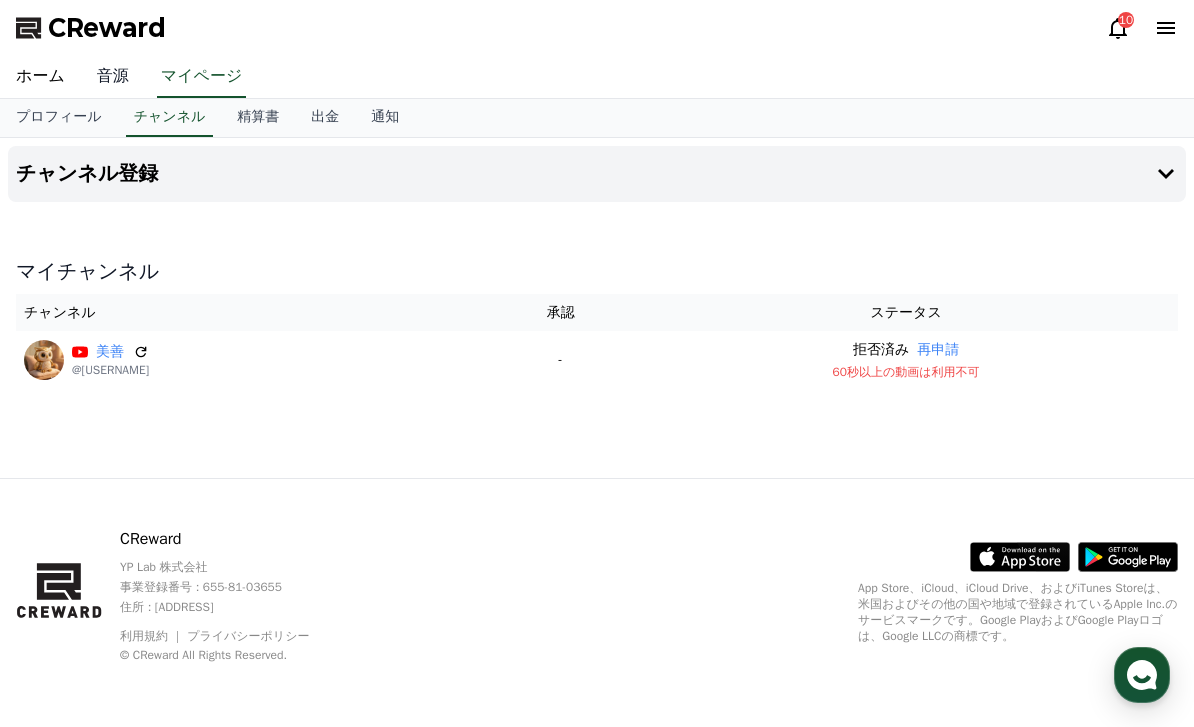 click on "音源" at bounding box center (113, 77) 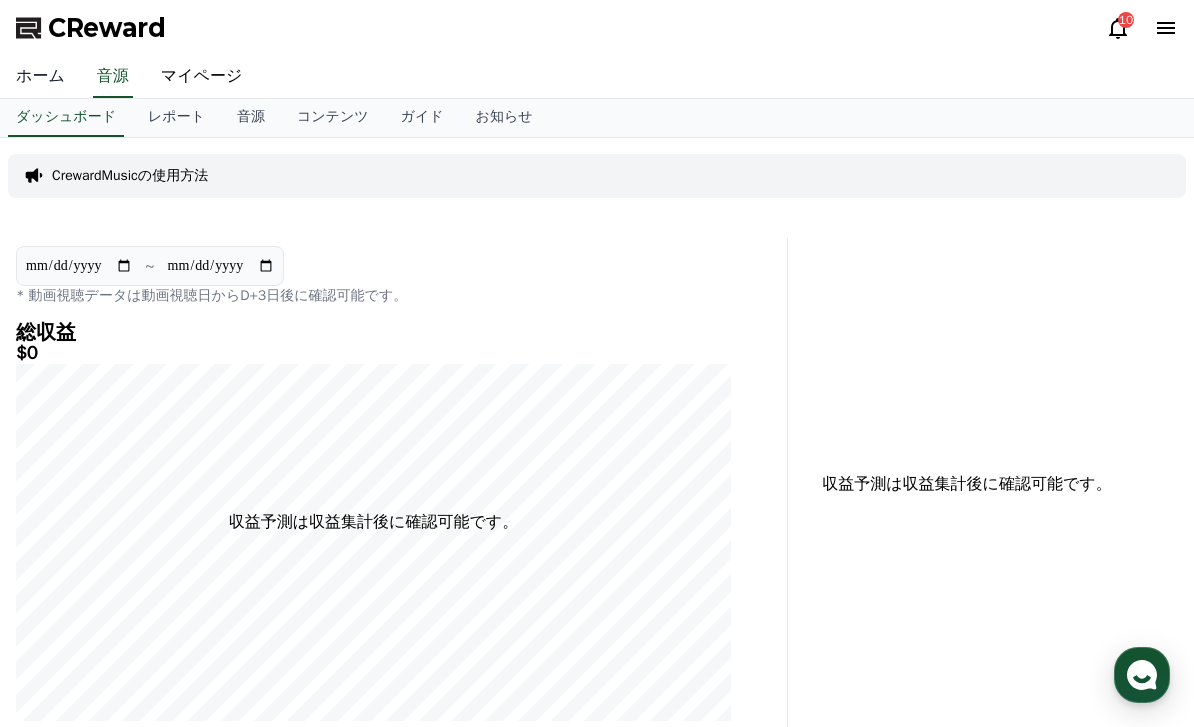 click on "ホーム" at bounding box center [40, 77] 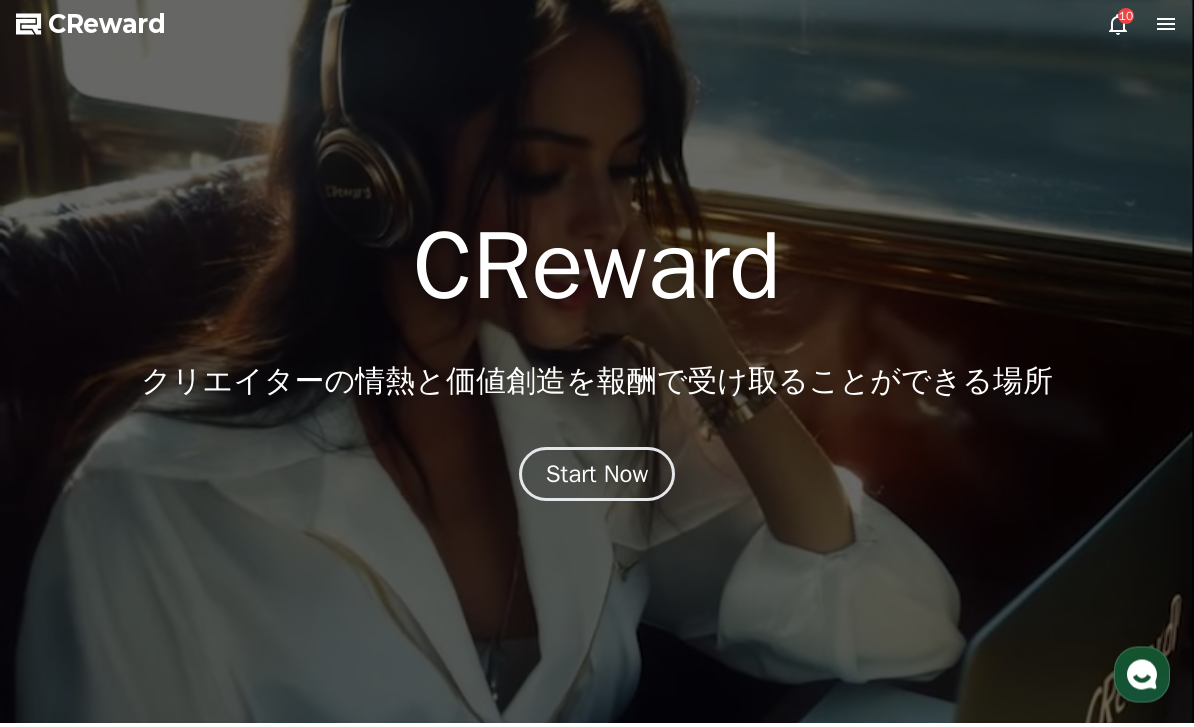 click 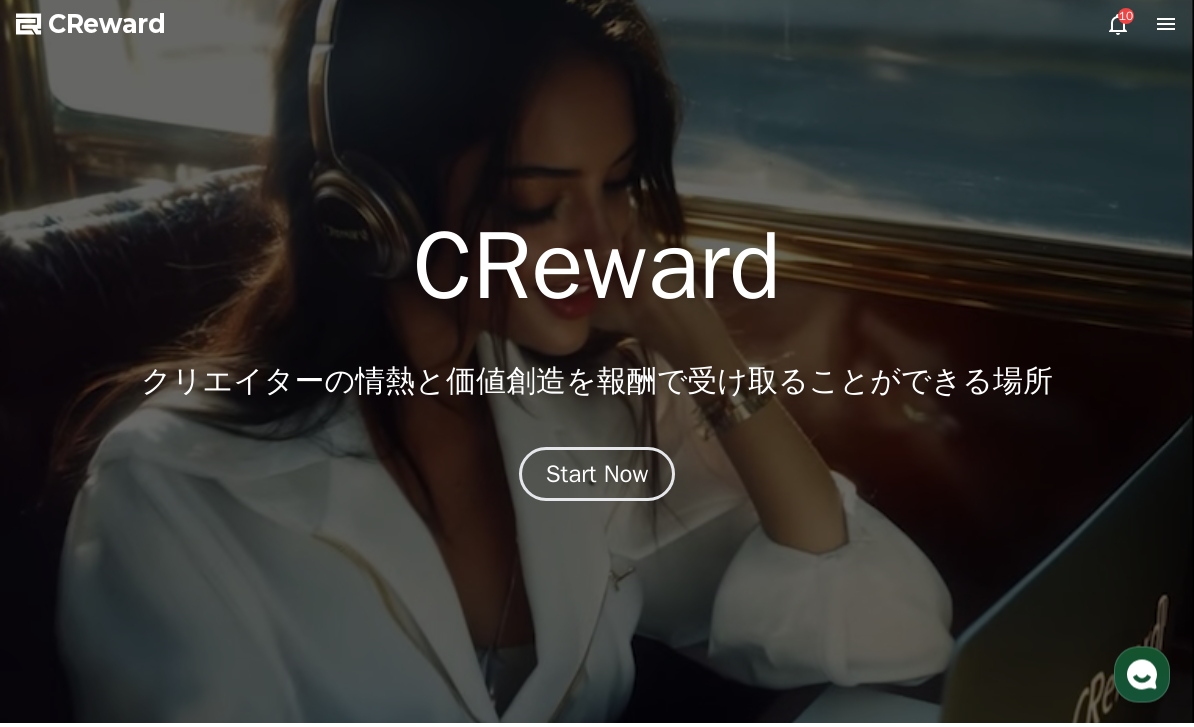 scroll, scrollTop: 4, scrollLeft: 0, axis: vertical 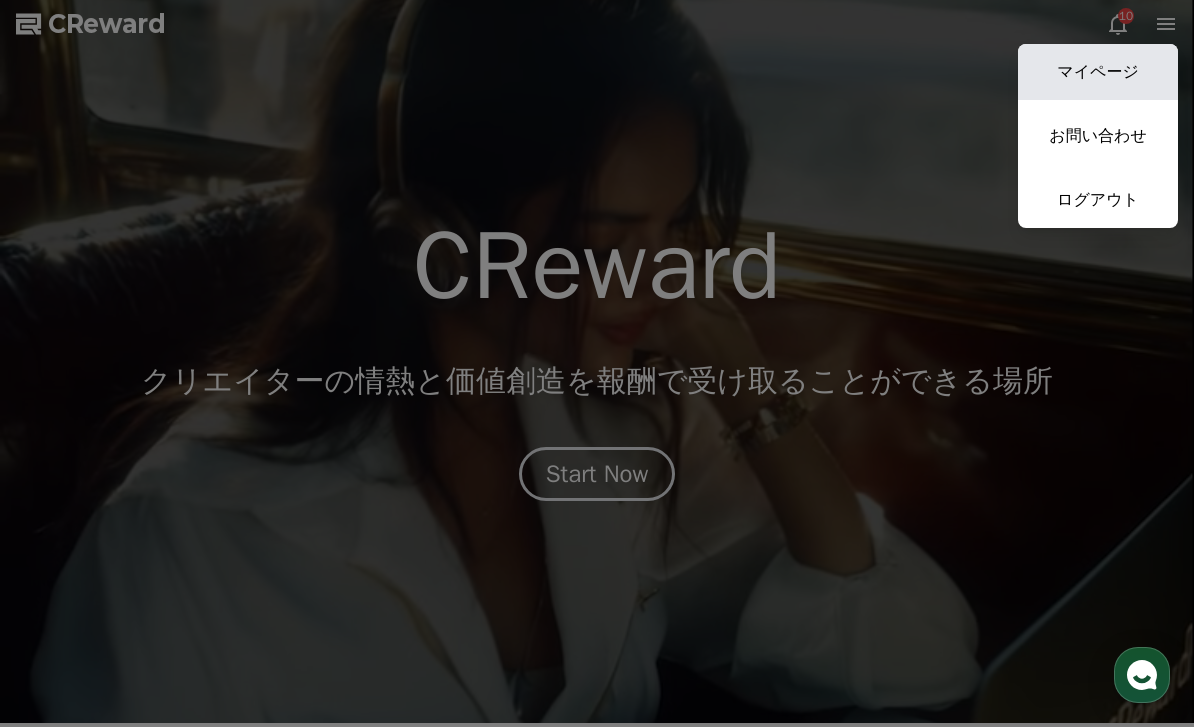 click on "マイページ" at bounding box center (1098, 72) 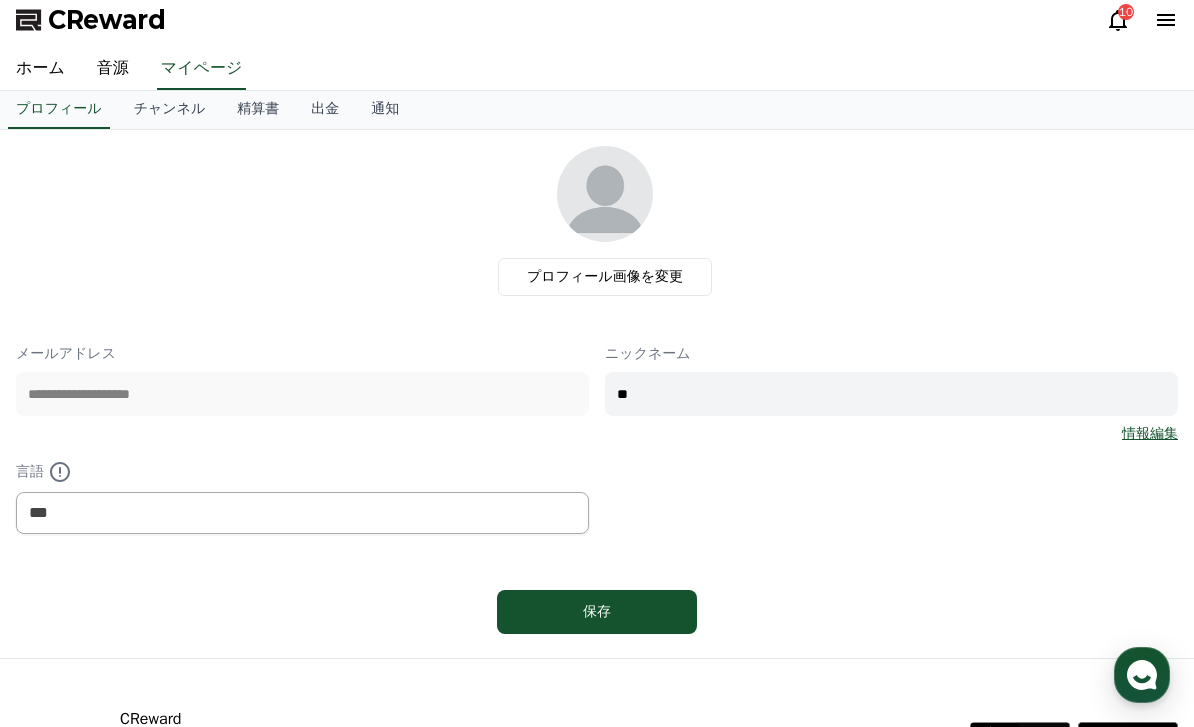 scroll, scrollTop: 9, scrollLeft: 0, axis: vertical 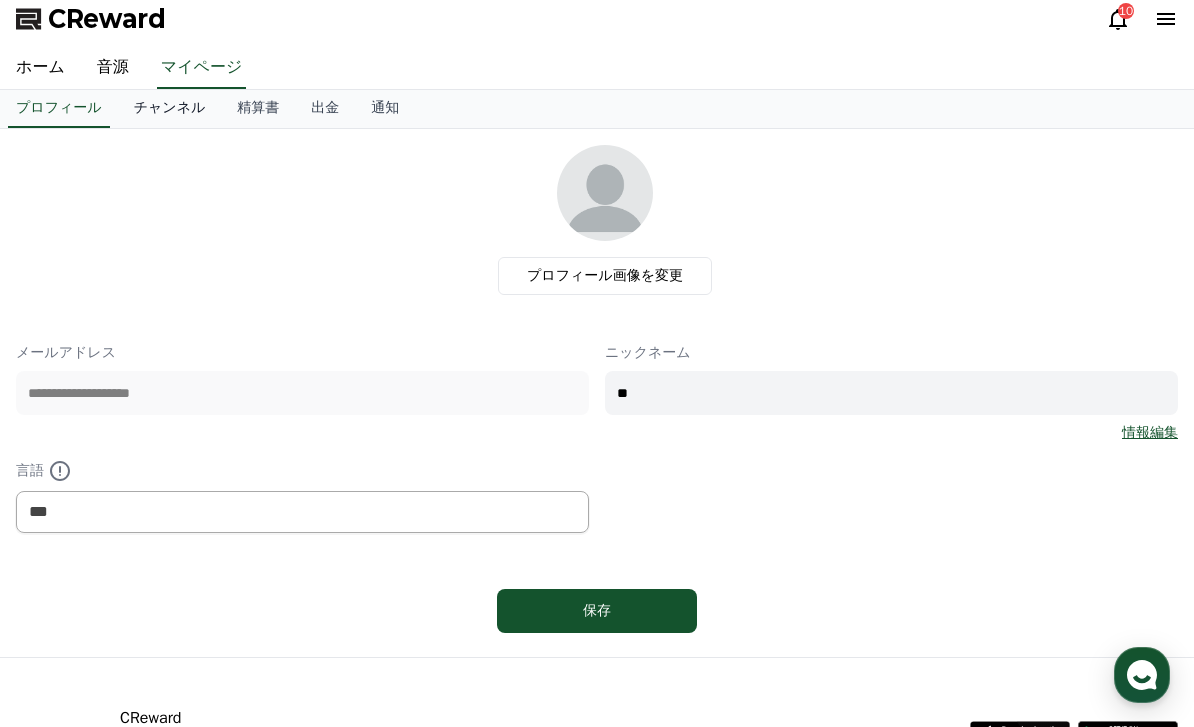click on "チャンネル" at bounding box center (170, 109) 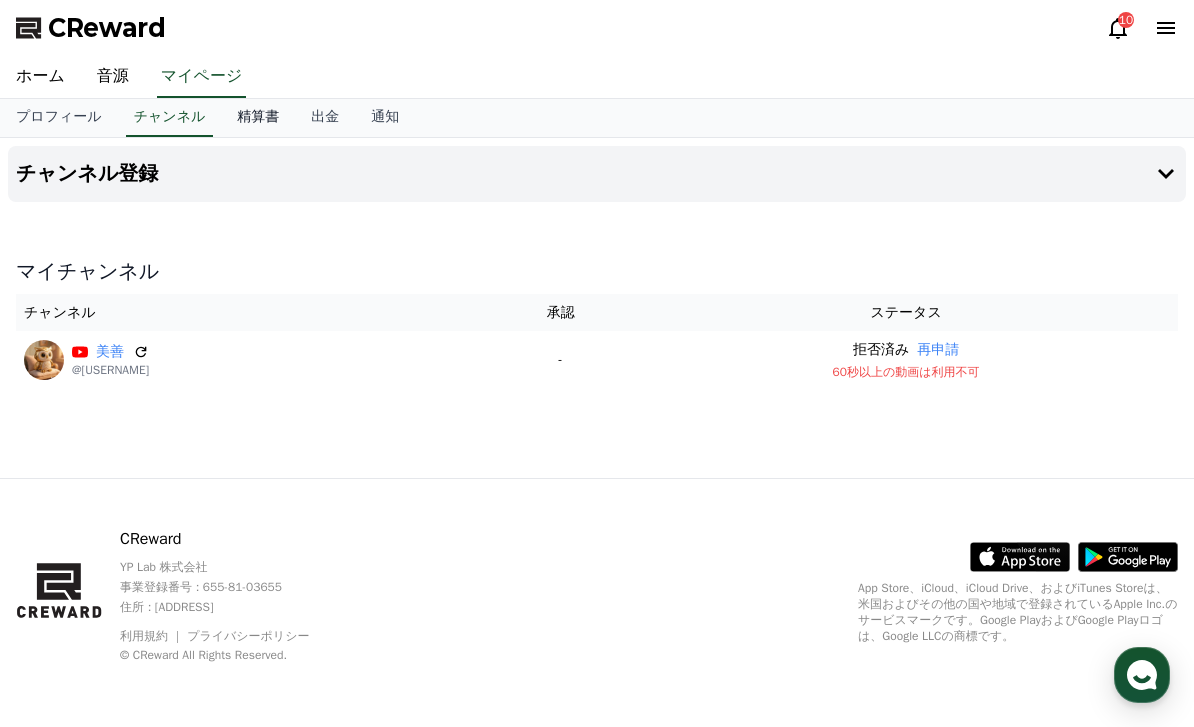 click on "精算書" at bounding box center [258, 118] 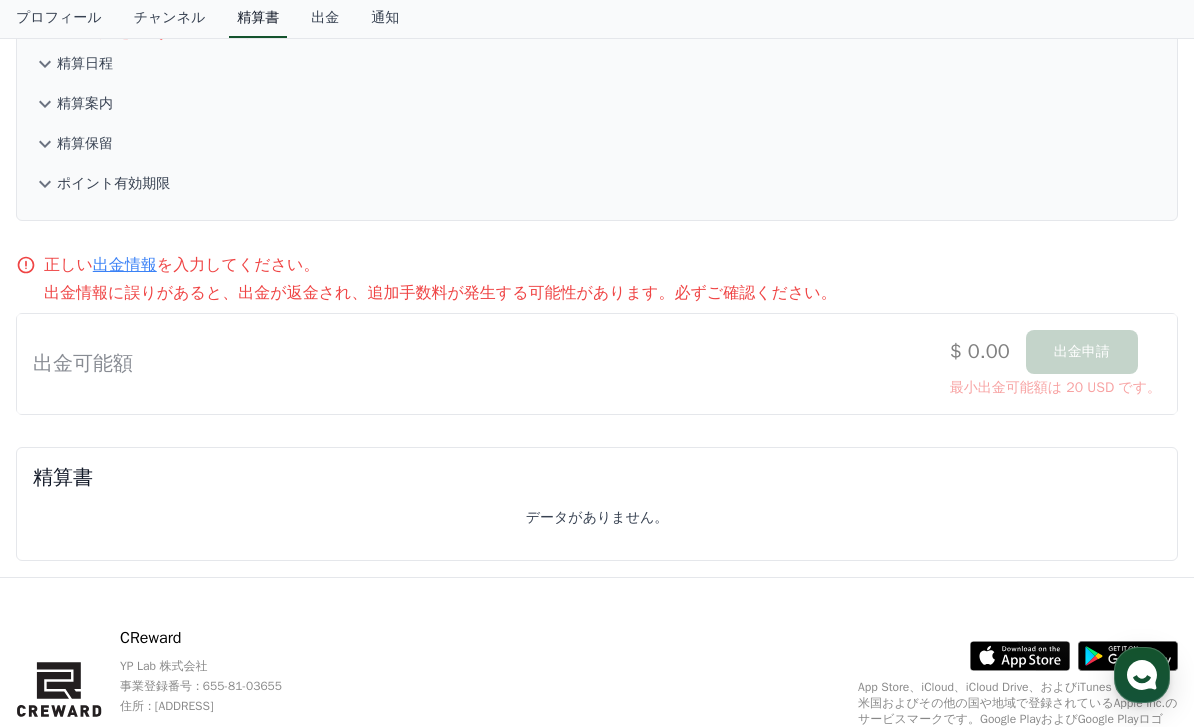 scroll, scrollTop: 0, scrollLeft: 0, axis: both 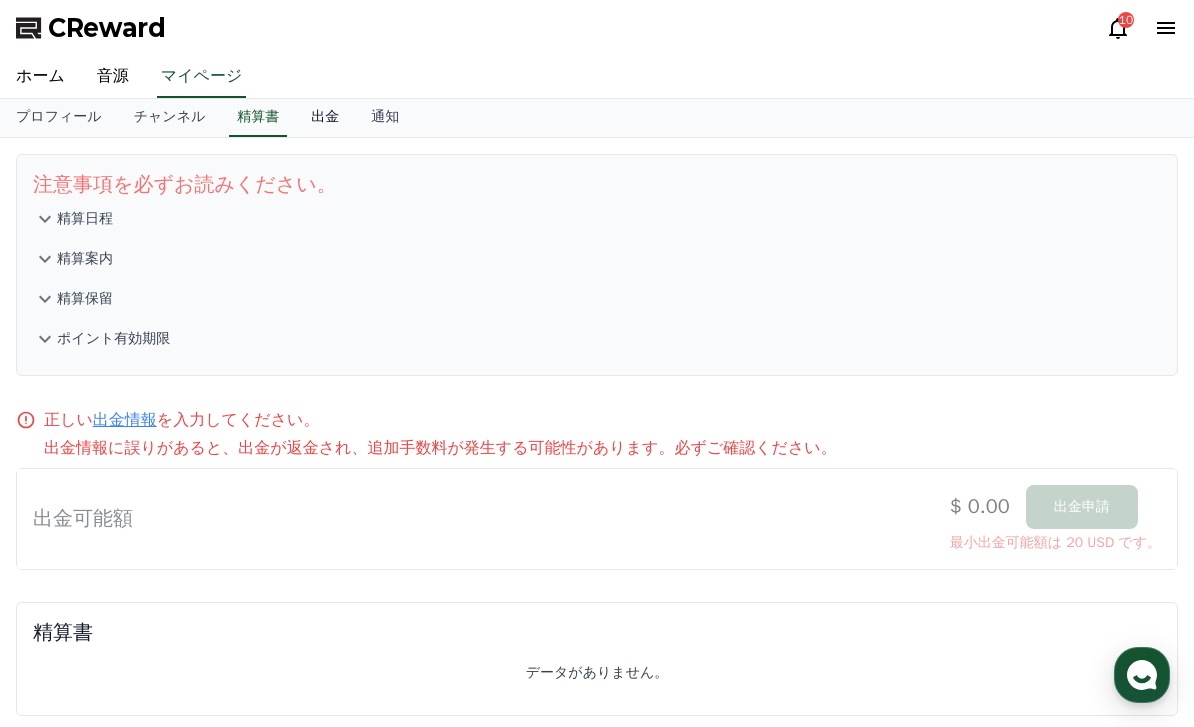 click on "出金" at bounding box center (325, 118) 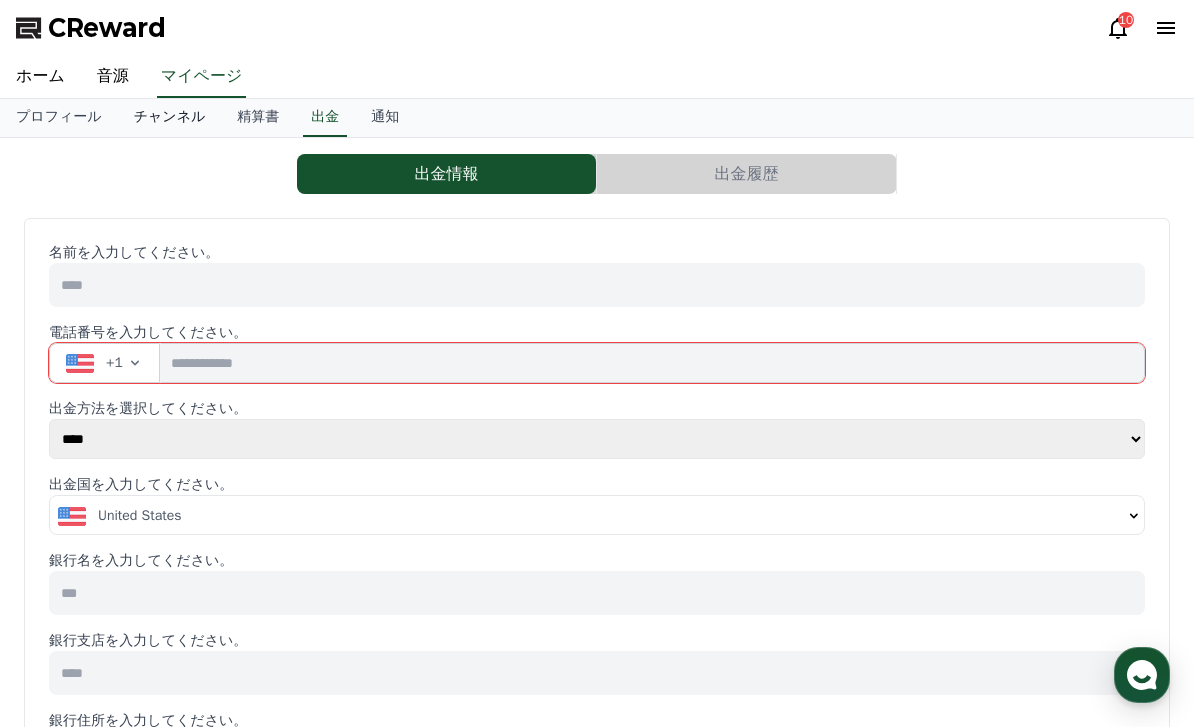 click on "チャンネル" at bounding box center [170, 118] 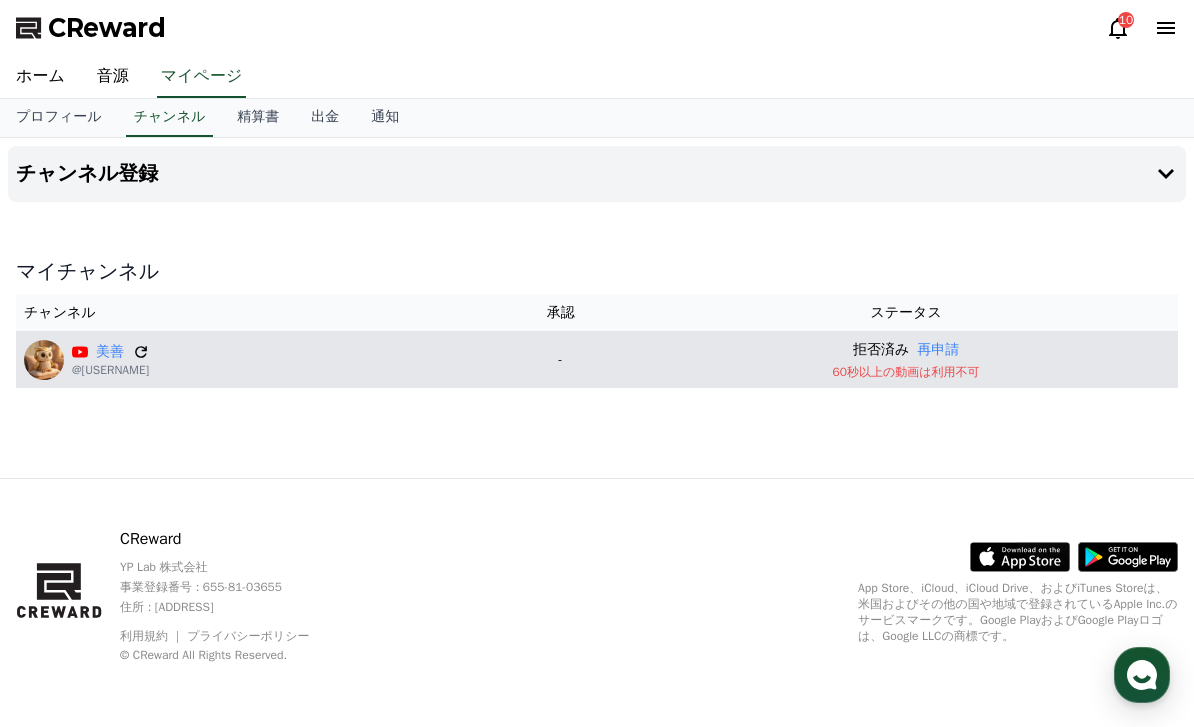 click 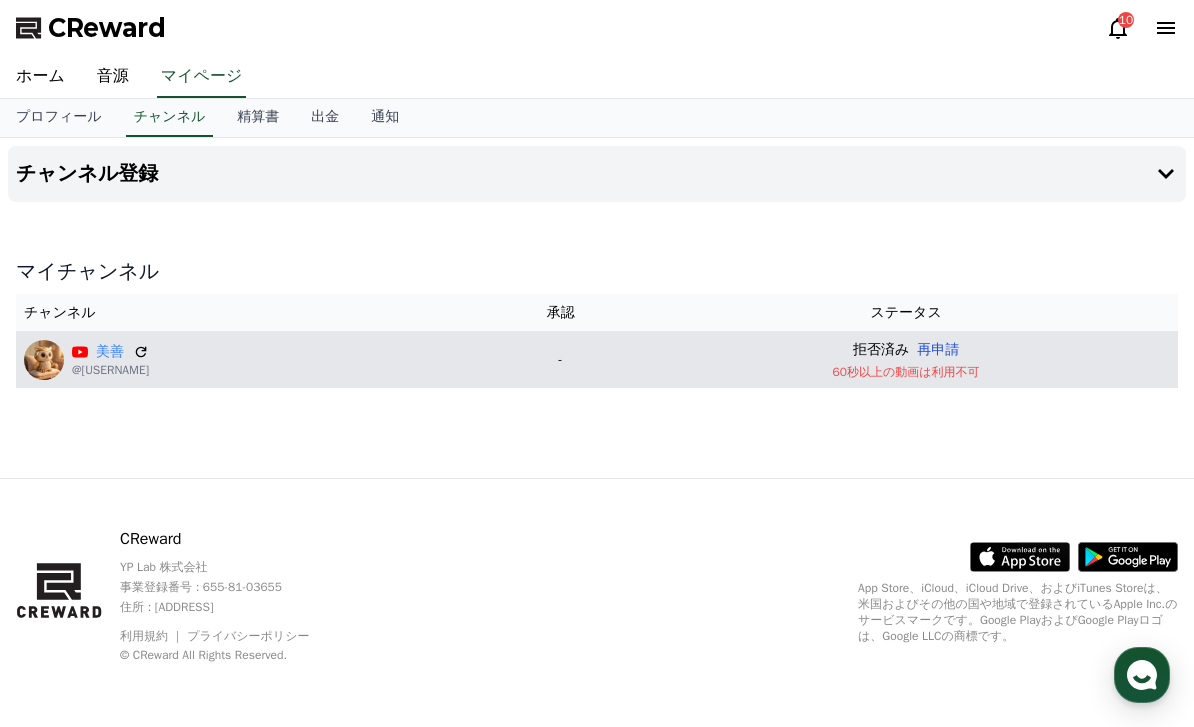 click on "再申請" at bounding box center (938, 349) 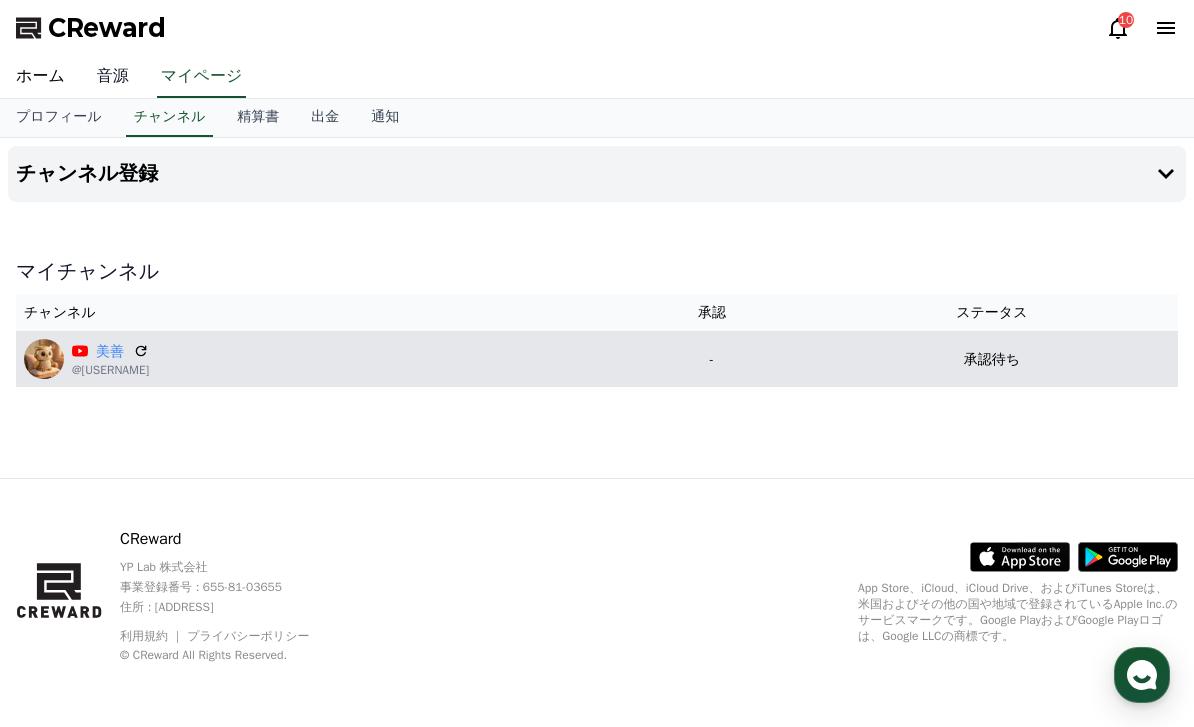 click on "音源" at bounding box center [113, 77] 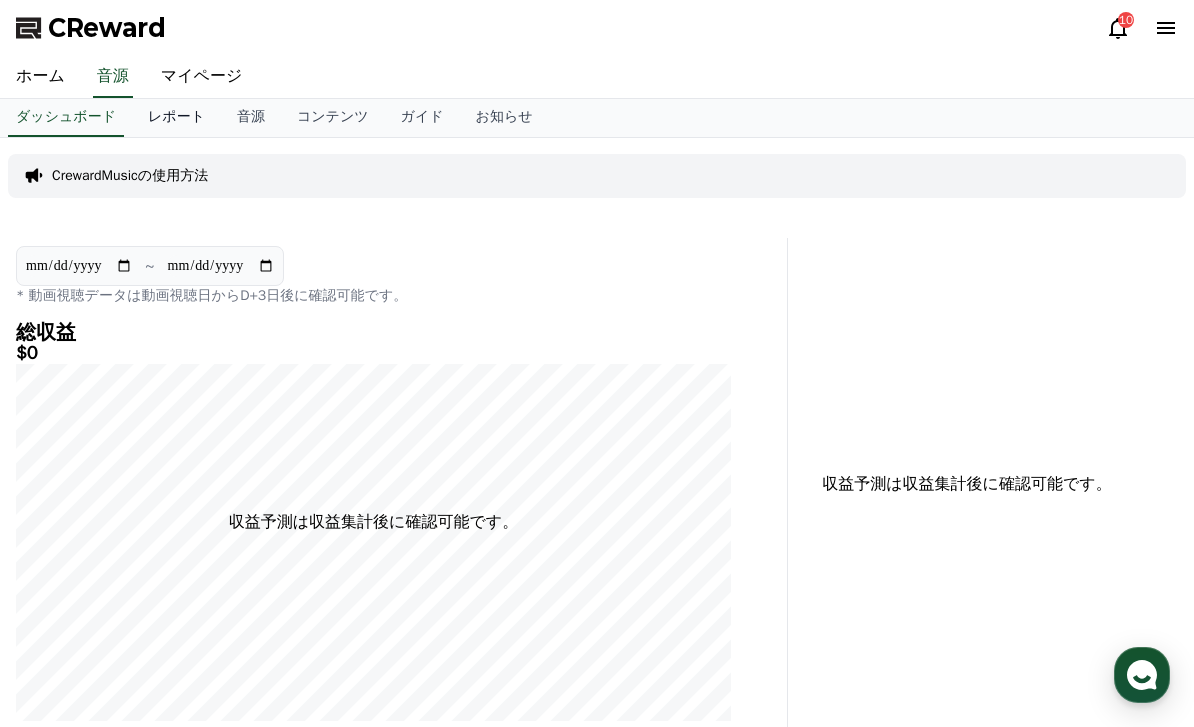 click on "レポート" at bounding box center (176, 118) 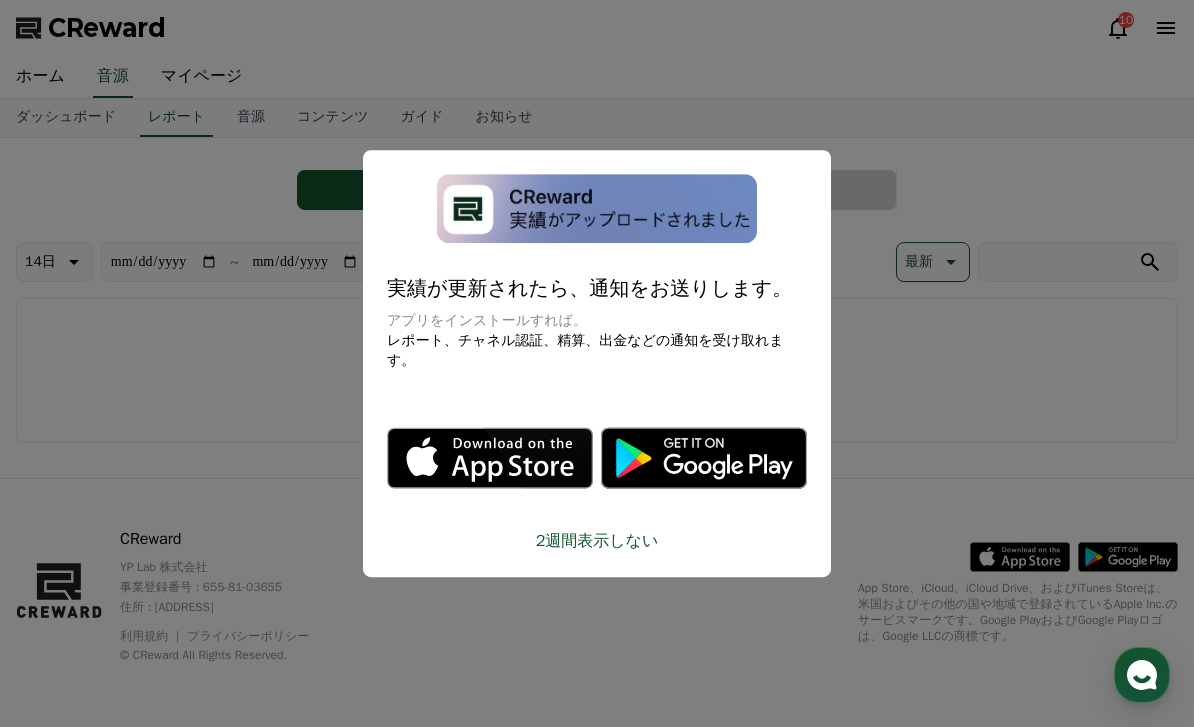 click at bounding box center [597, 363] 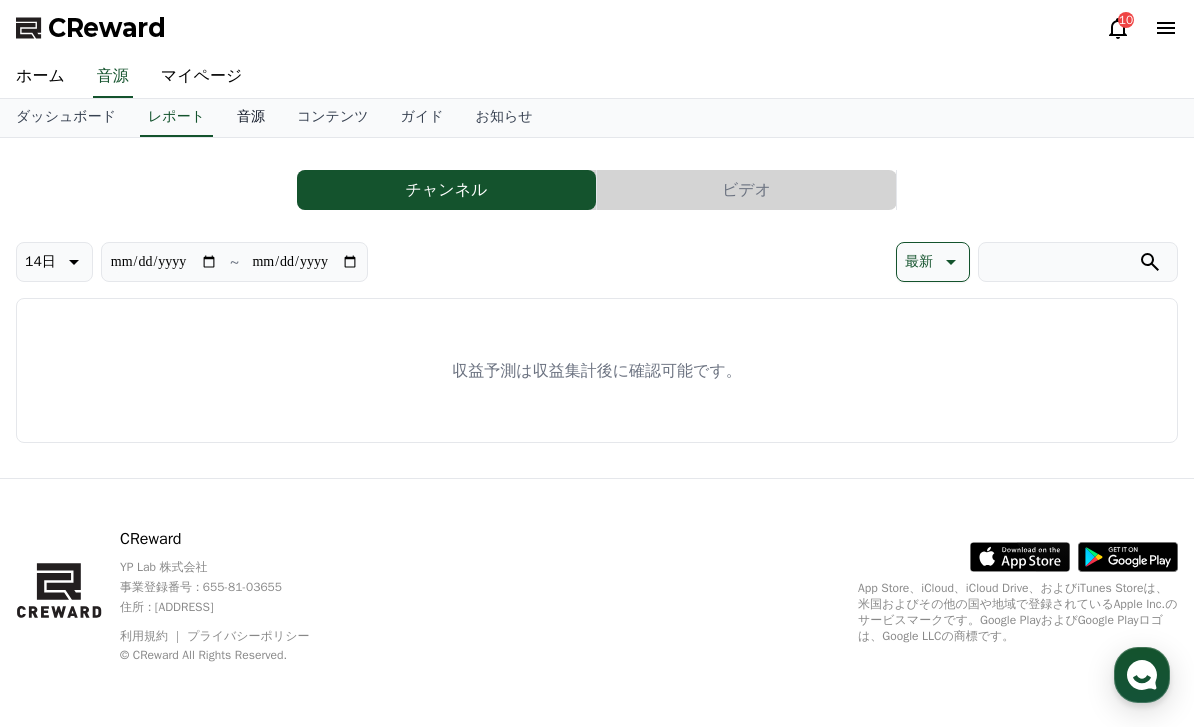click on "音源" at bounding box center [251, 118] 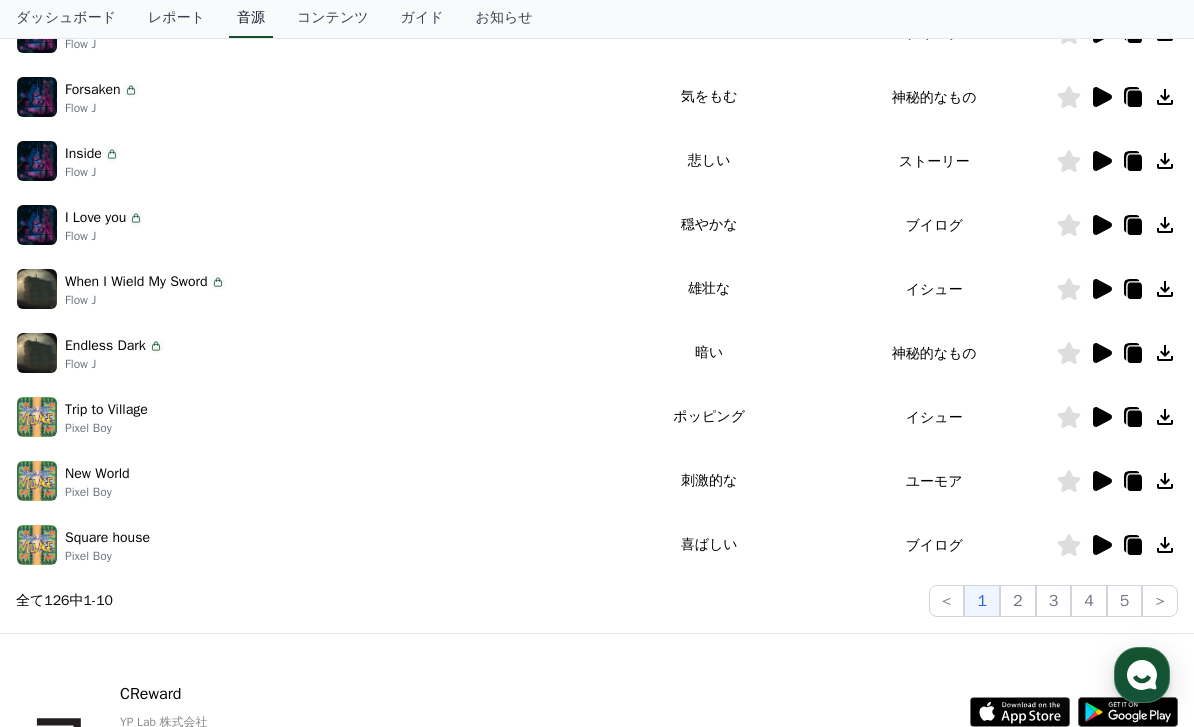 scroll, scrollTop: 470, scrollLeft: 0, axis: vertical 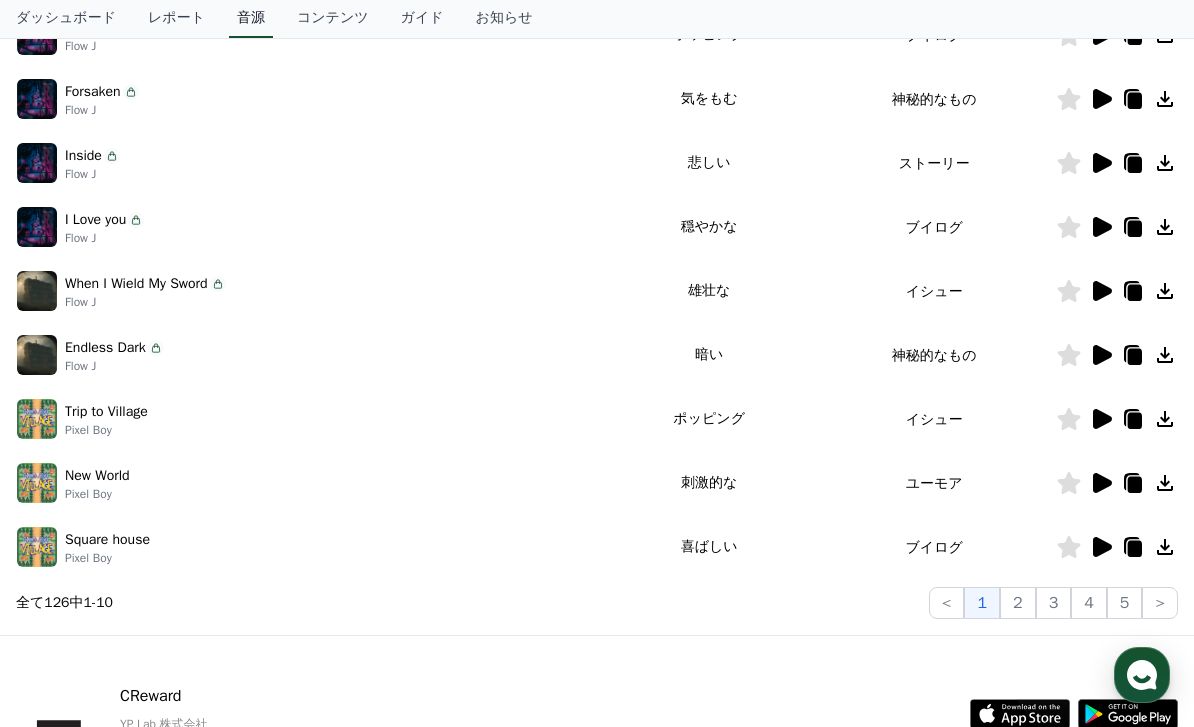 click on "5" 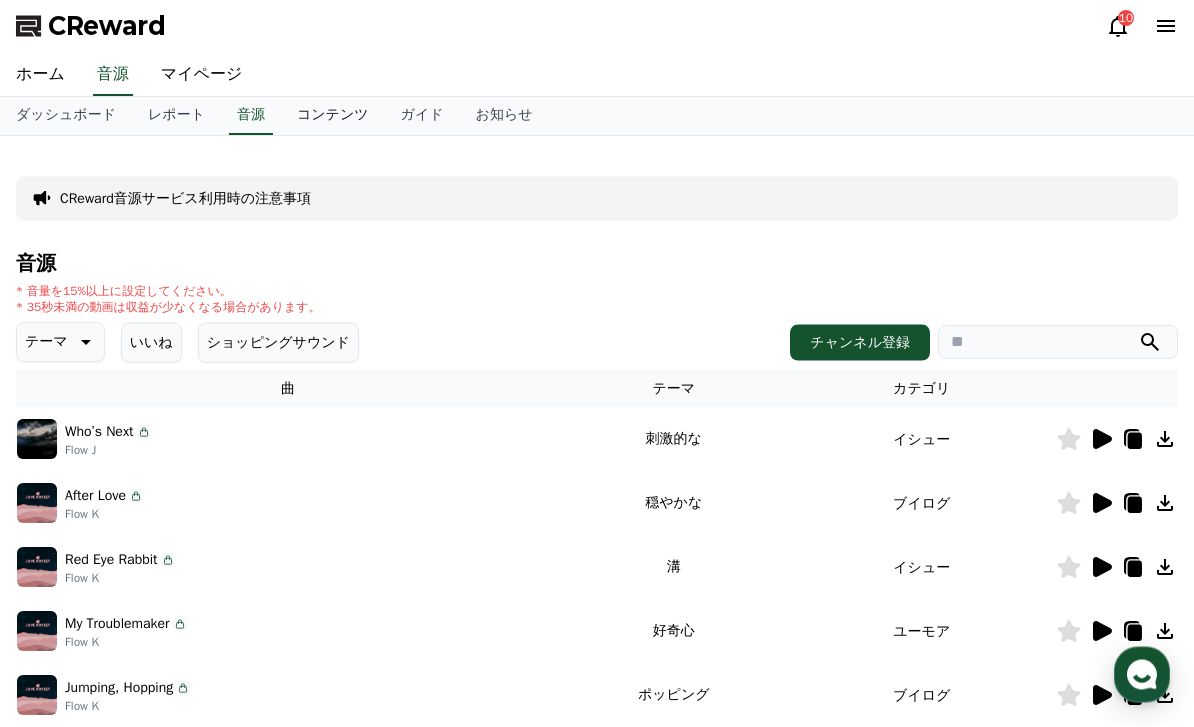 click on "コンテンツ" at bounding box center [333, 117] 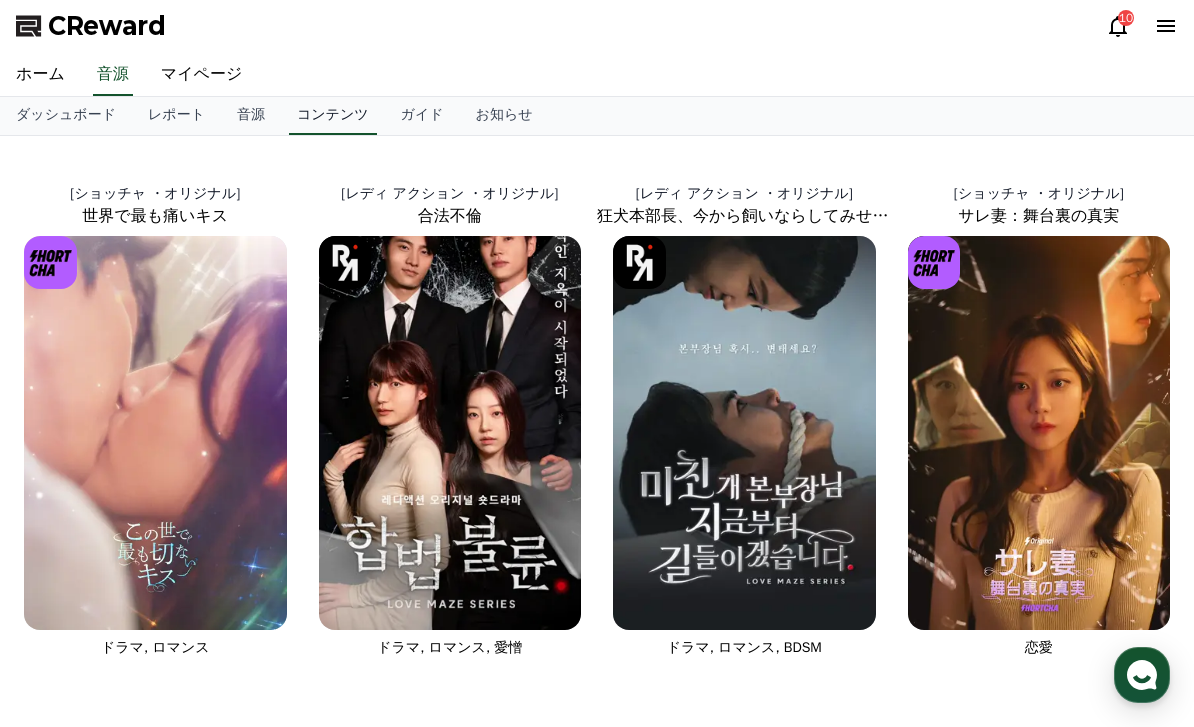 scroll, scrollTop: 0, scrollLeft: 0, axis: both 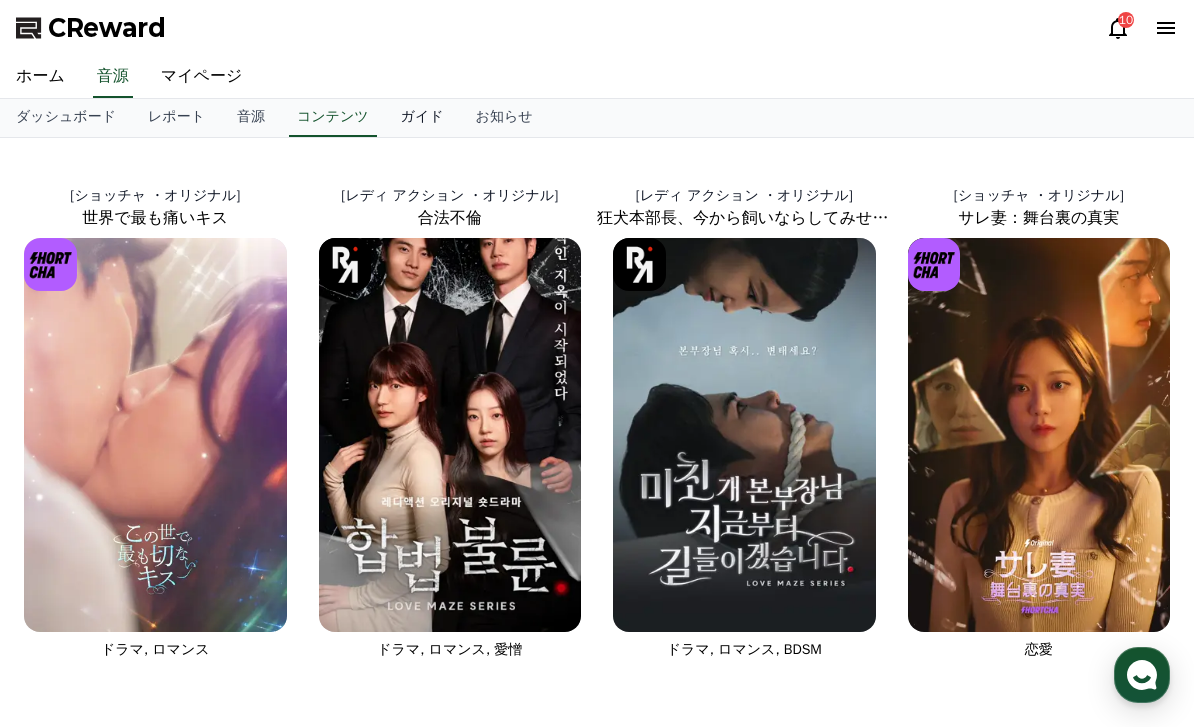 click on "ガイド" at bounding box center [422, 118] 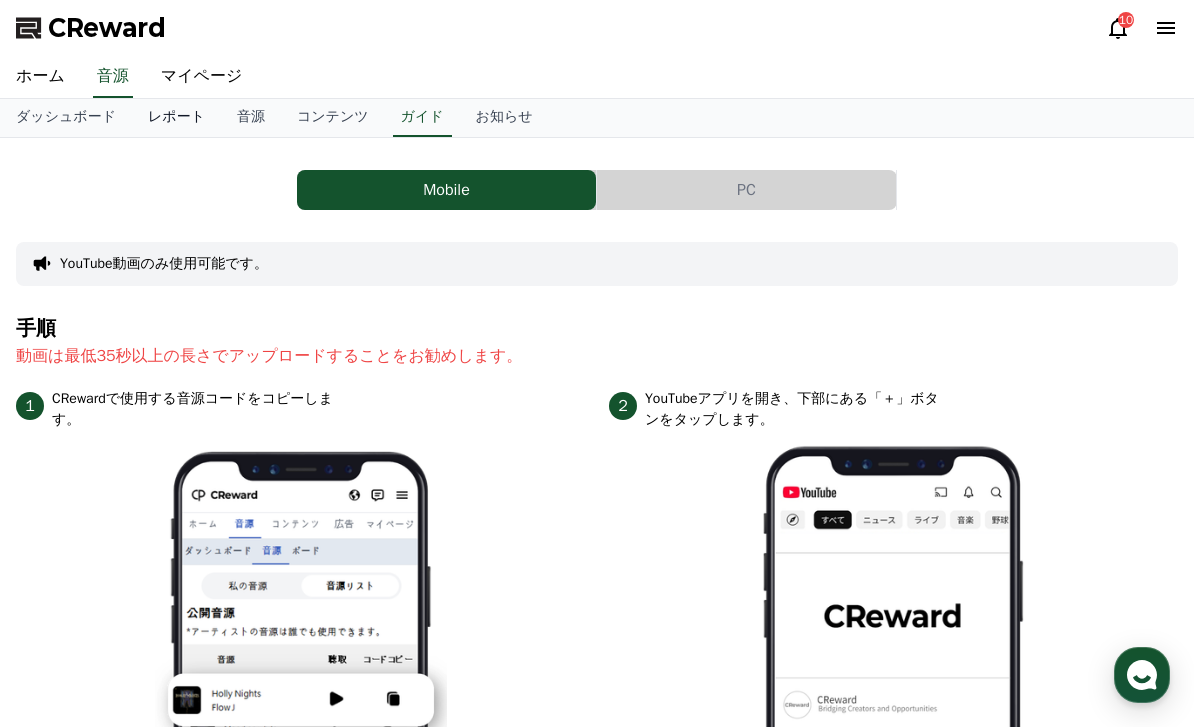 click on "レポート" at bounding box center [176, 118] 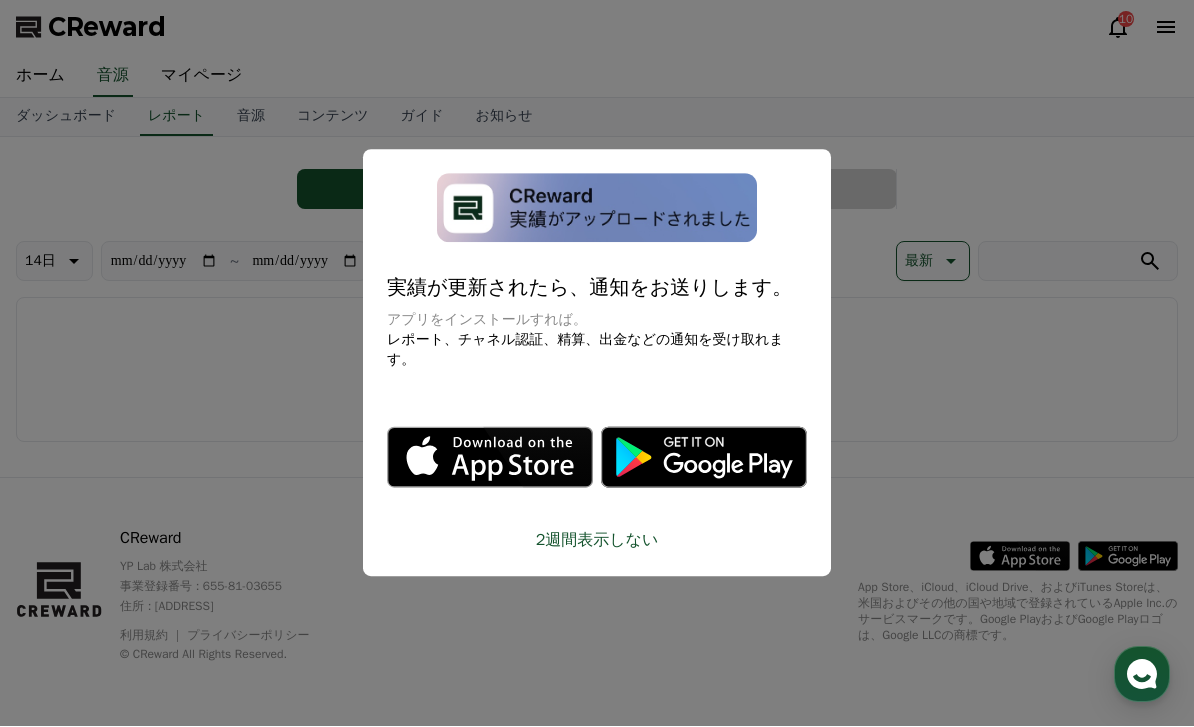 click at bounding box center (597, 363) 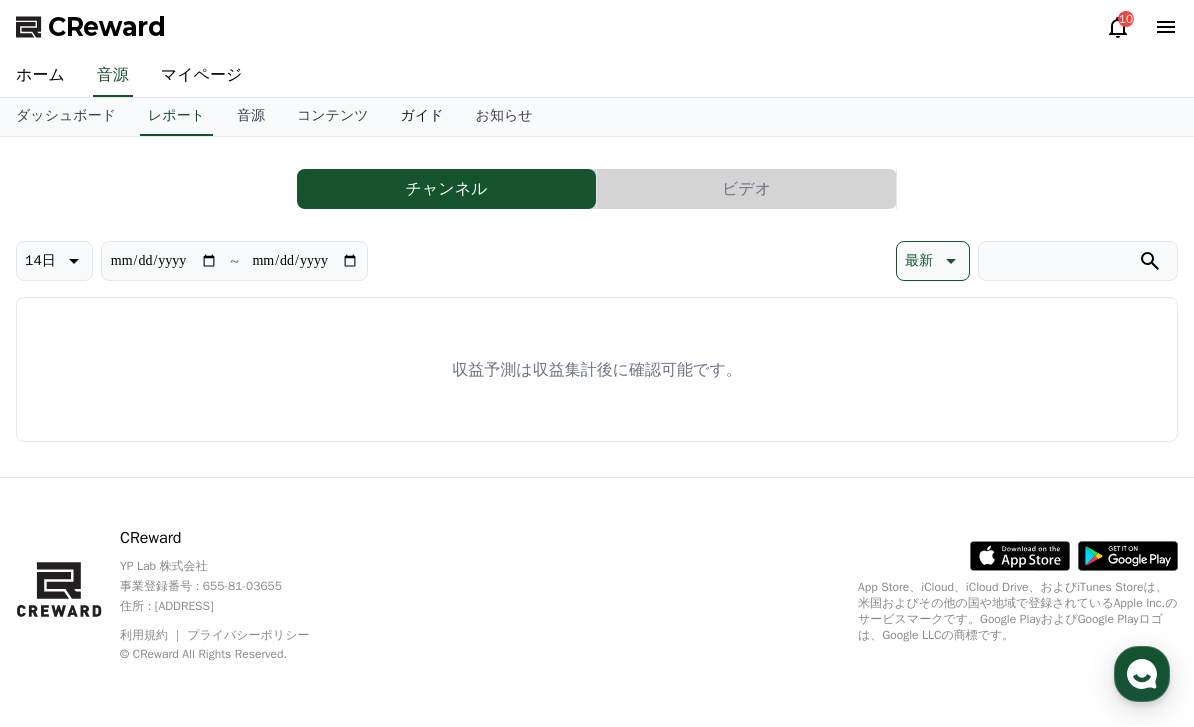 click on "ガイド" at bounding box center [422, 118] 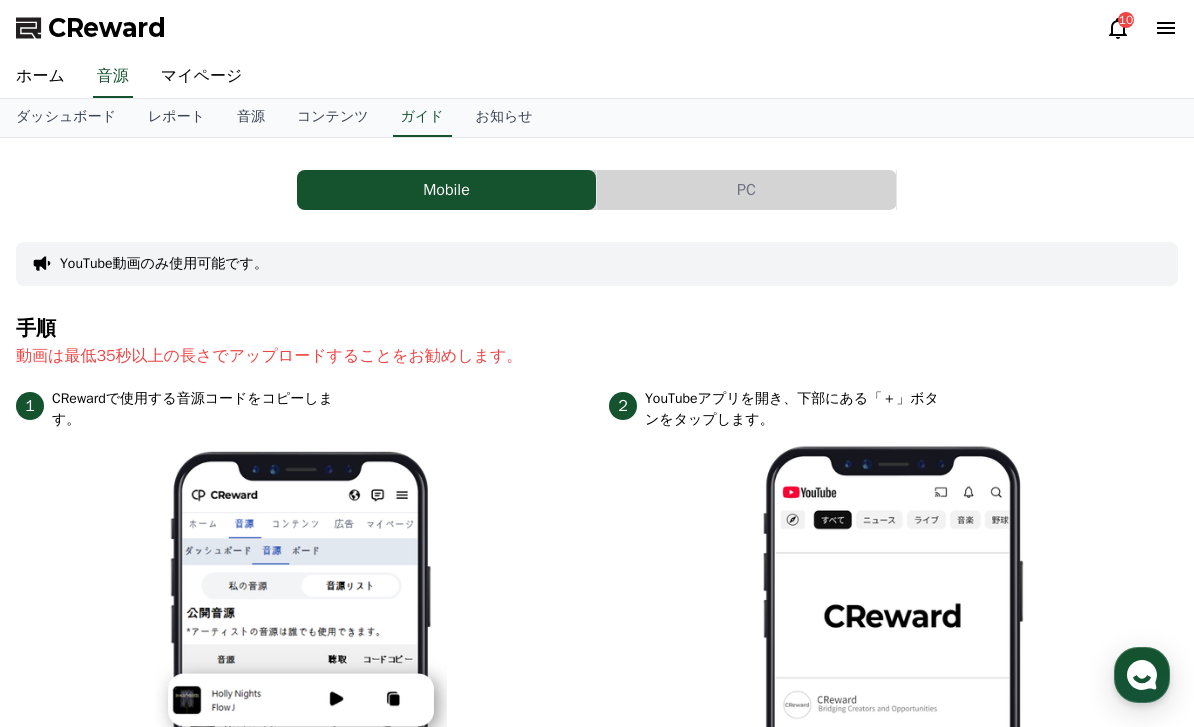 click on "PC" at bounding box center (746, 190) 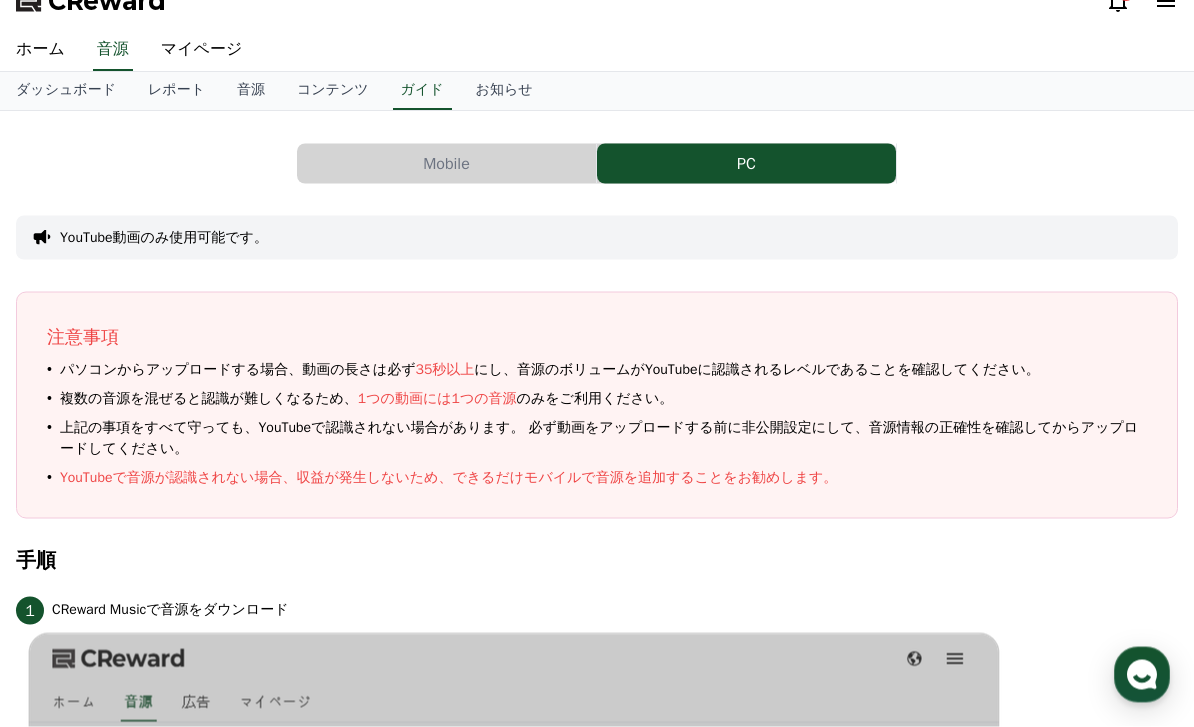 scroll, scrollTop: 0, scrollLeft: 0, axis: both 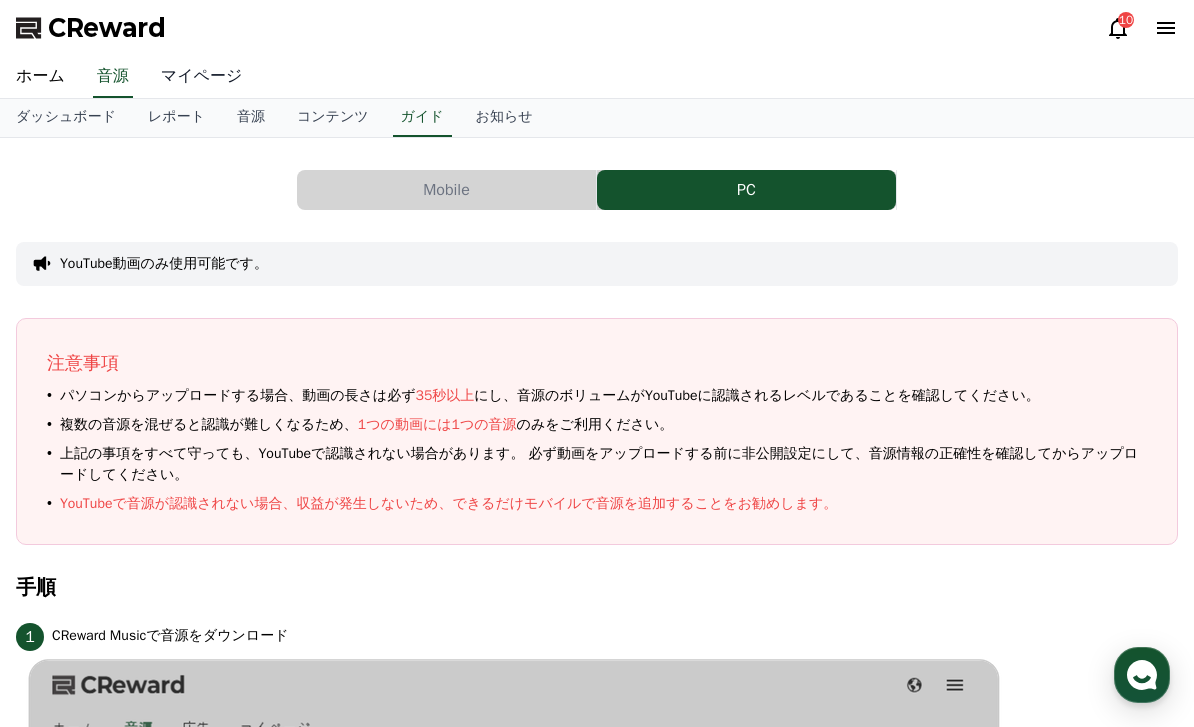 click on "マイページ" at bounding box center [202, 77] 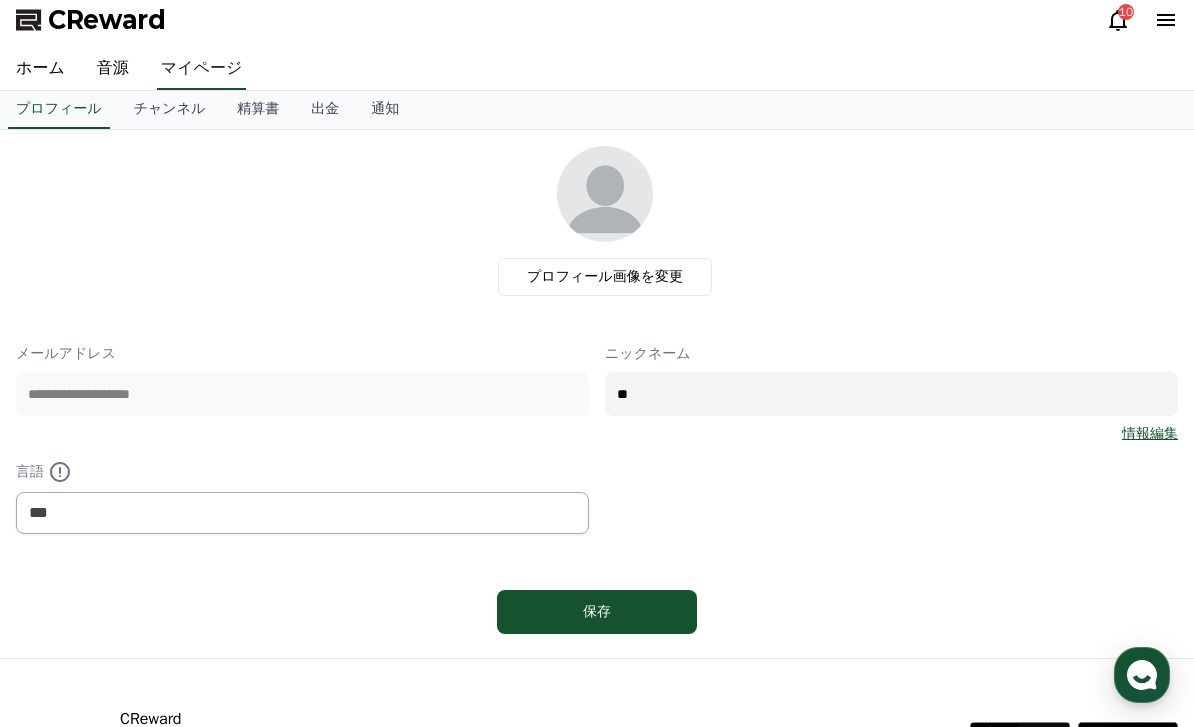 scroll, scrollTop: 0, scrollLeft: 0, axis: both 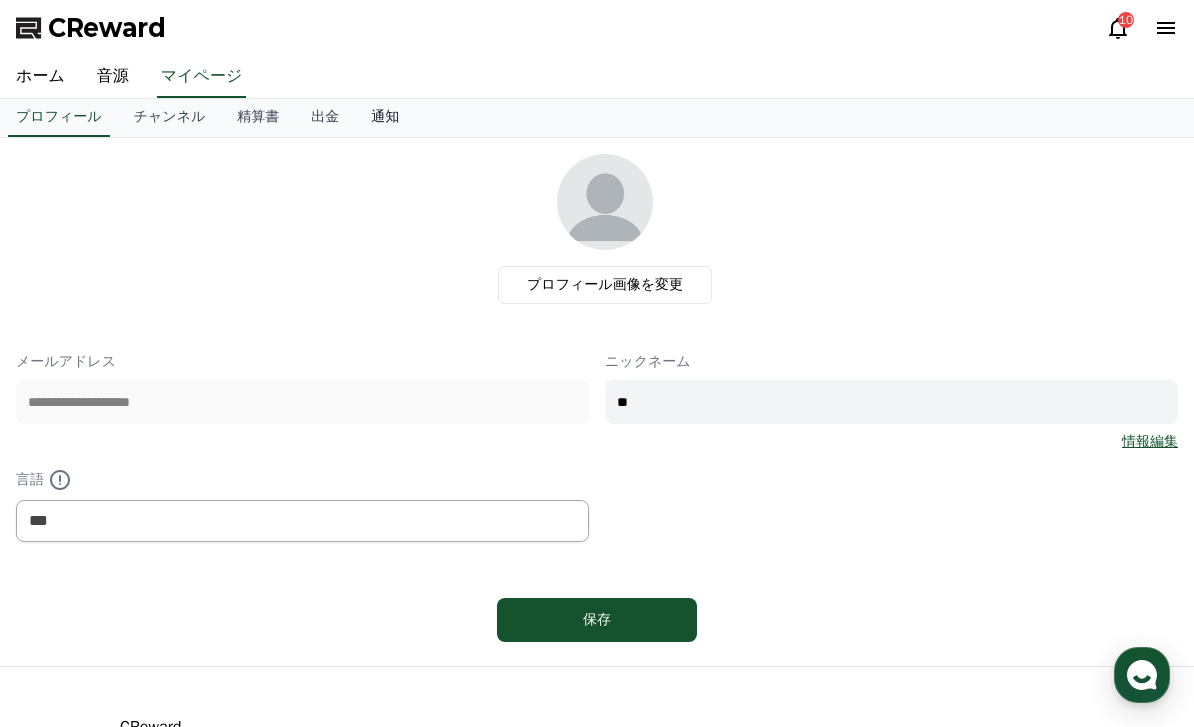 click on "通知" at bounding box center (385, 118) 